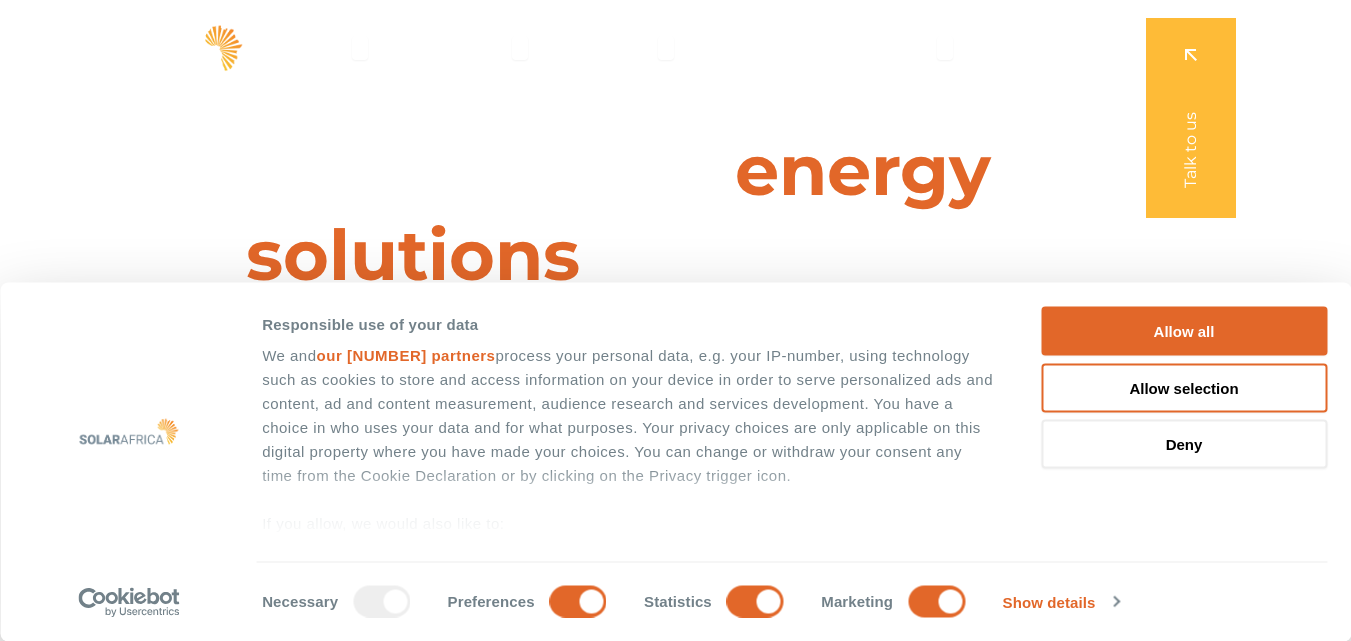 scroll, scrollTop: 0, scrollLeft: 0, axis: both 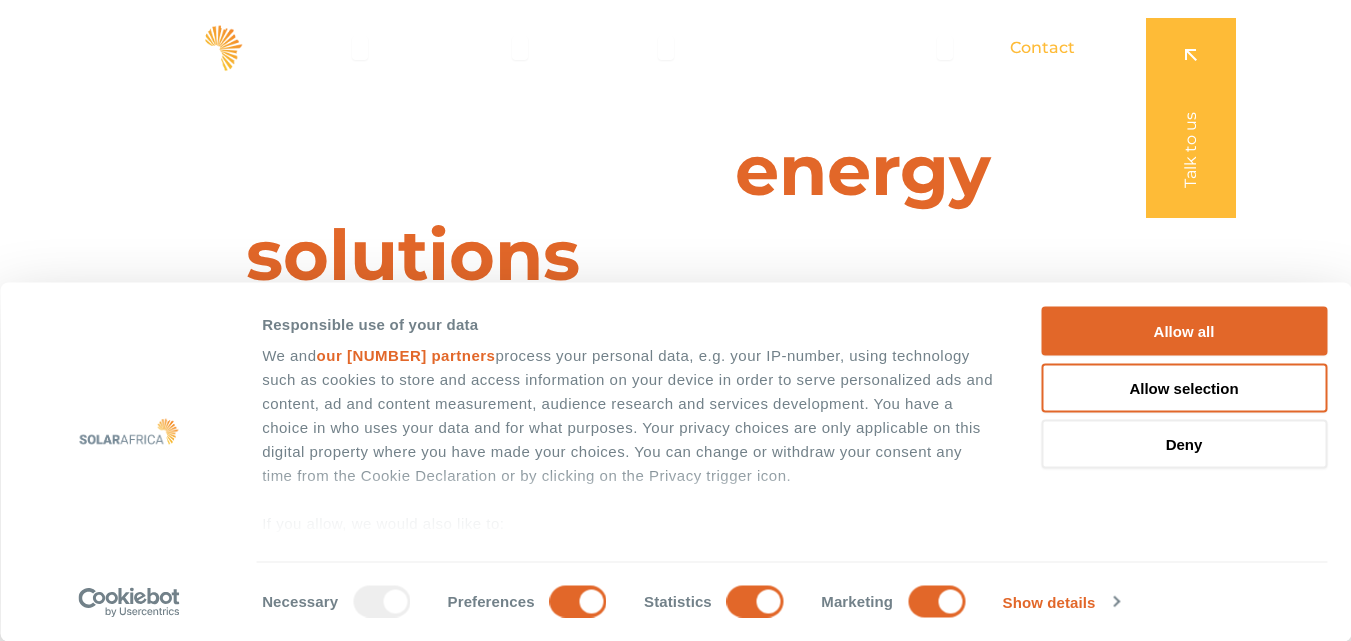 click on "Contact" at bounding box center (1042, 48) 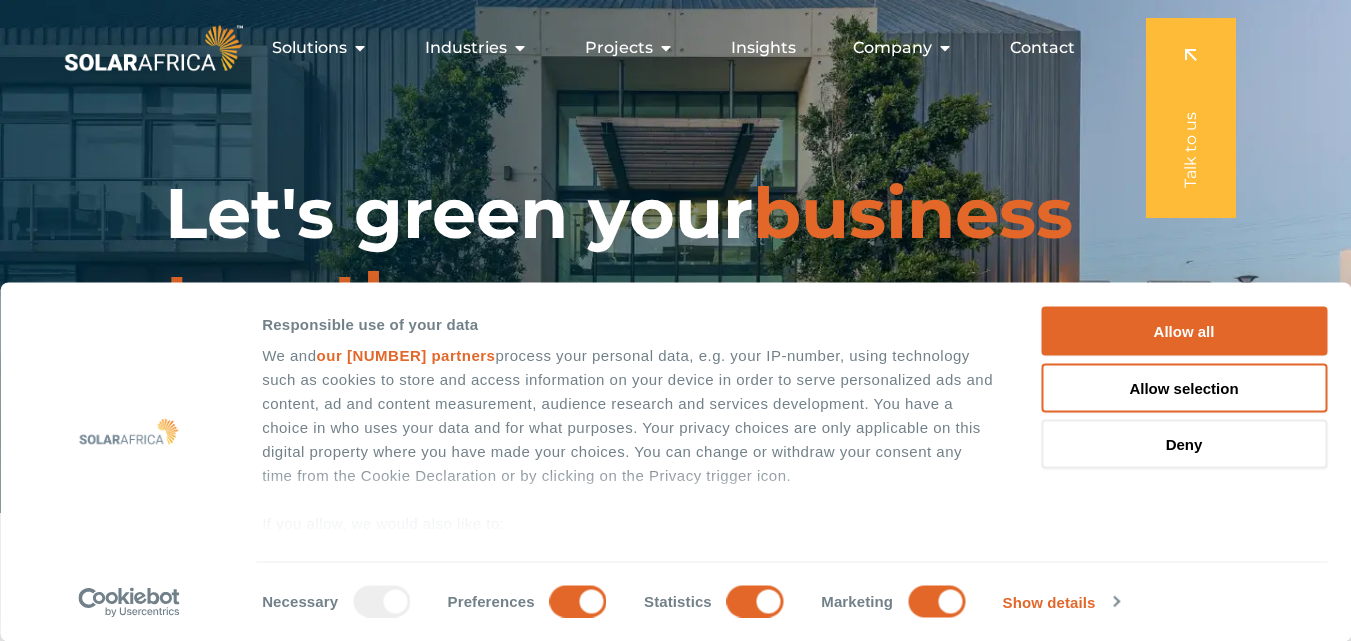 scroll, scrollTop: 0, scrollLeft: 0, axis: both 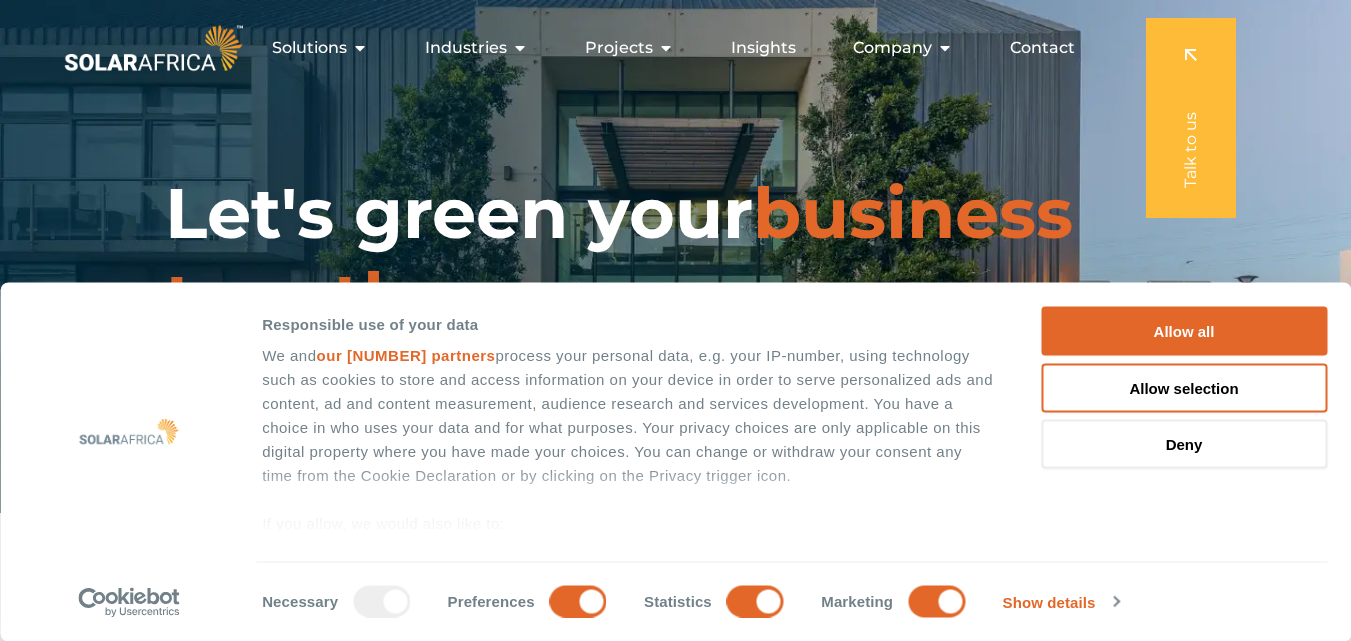 click on "Contact" at bounding box center [1042, 48] 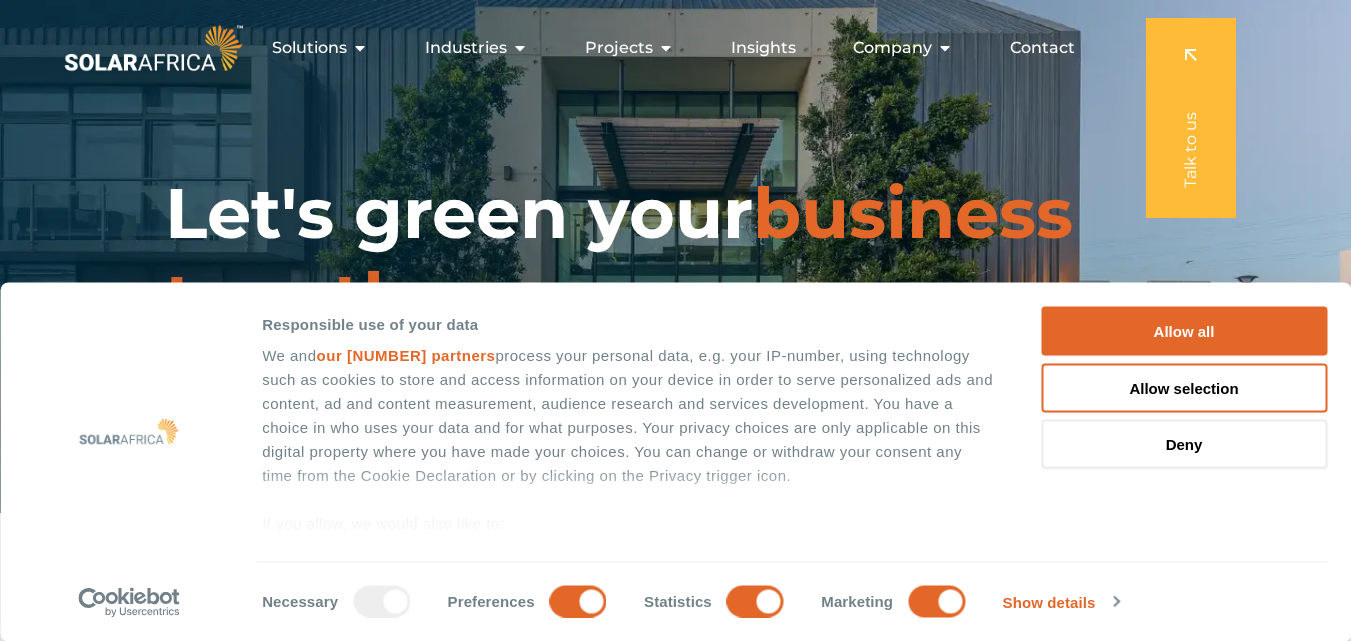 scroll, scrollTop: 0, scrollLeft: 0, axis: both 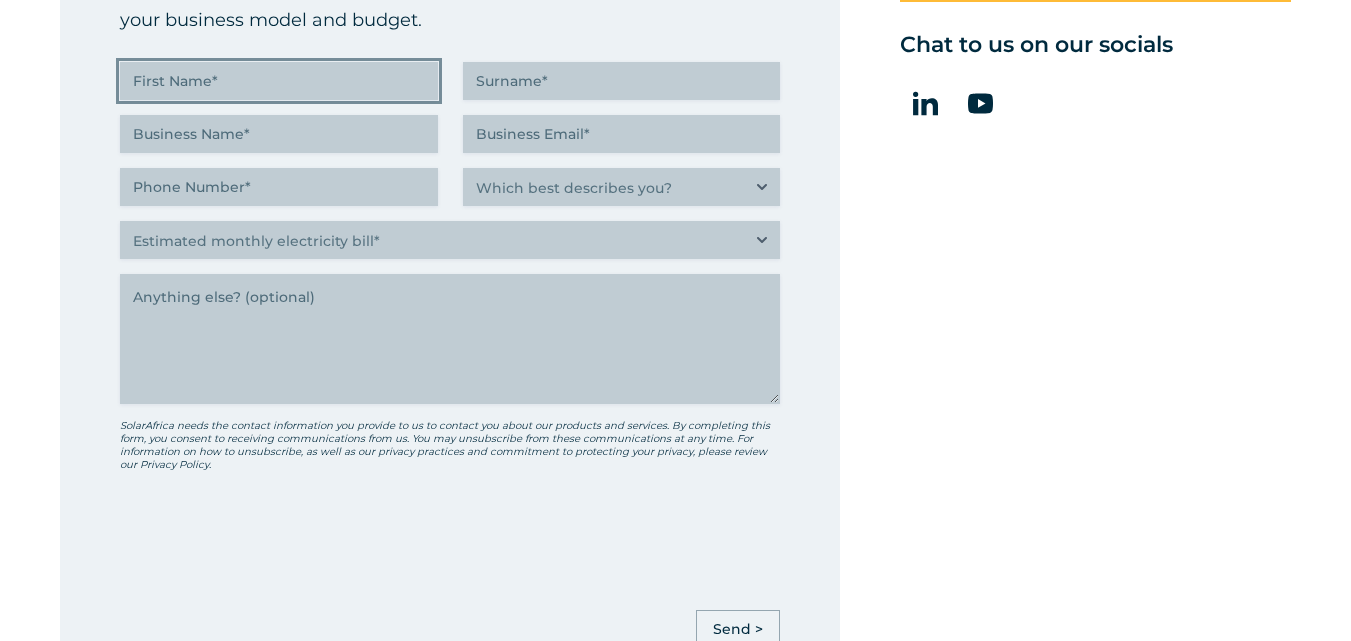 click on "First Name (Required)" at bounding box center [279, 81] 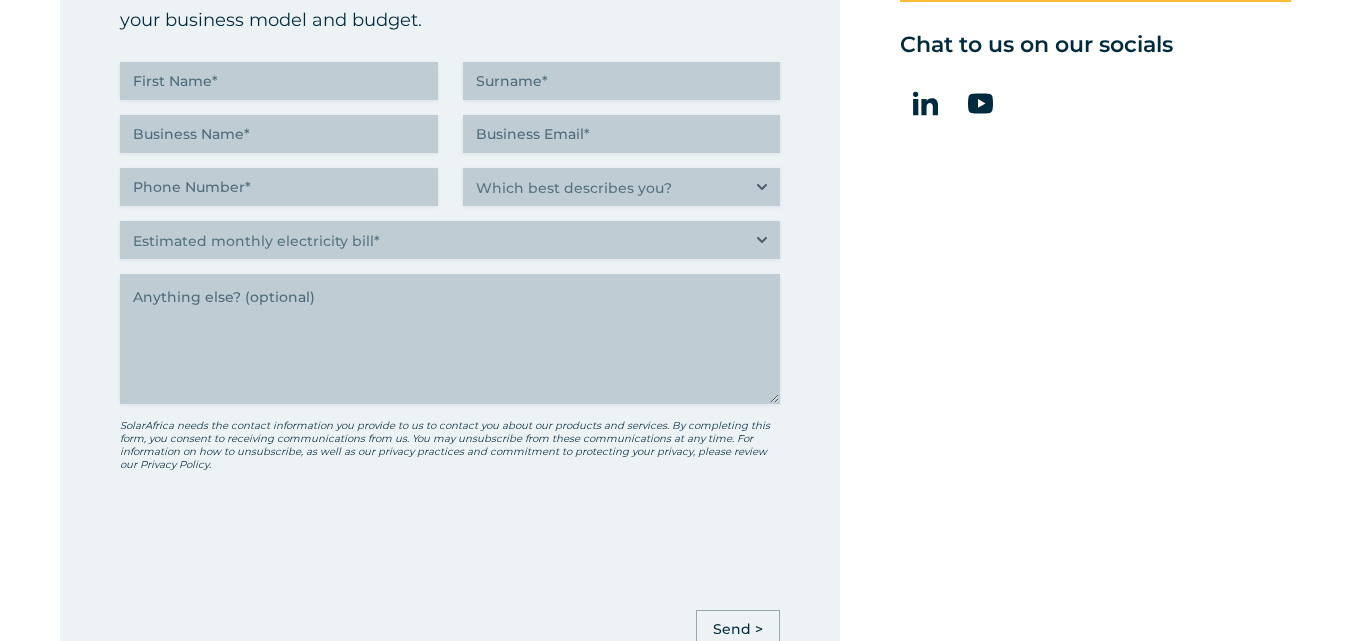 drag, startPoint x: 456, startPoint y: 95, endPoint x: 528, endPoint y: 83, distance: 72.99315 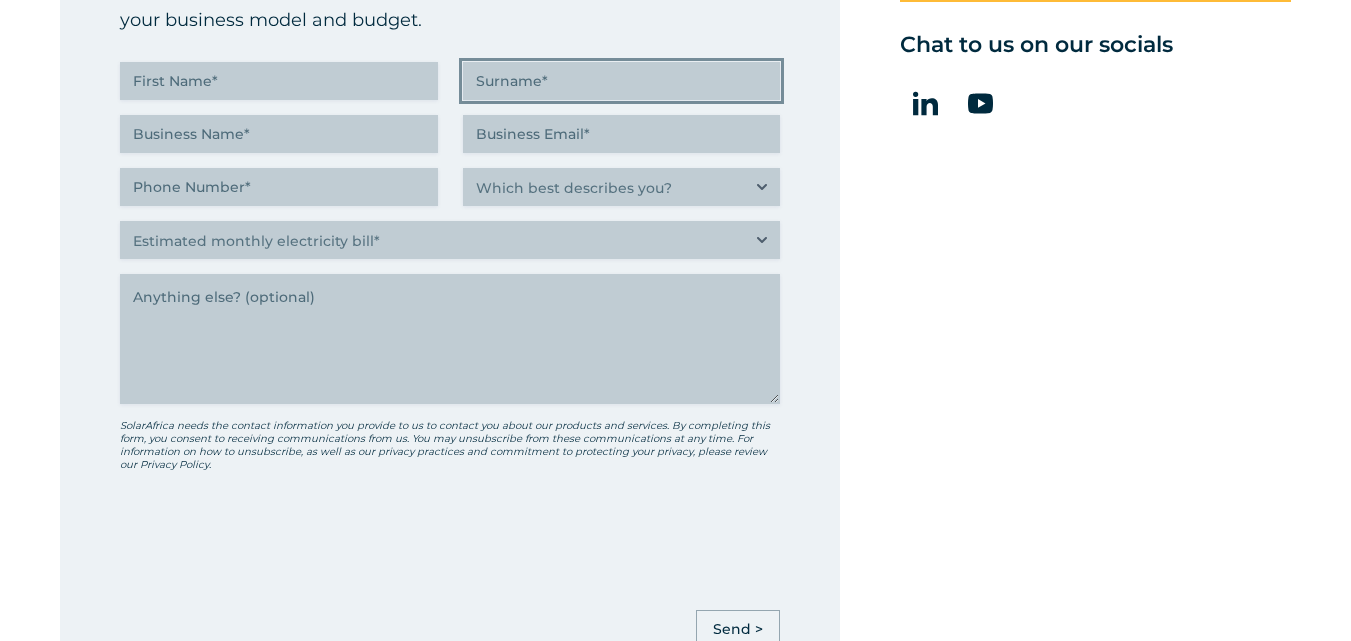 click on "Surname (Required)" at bounding box center (622, 81) 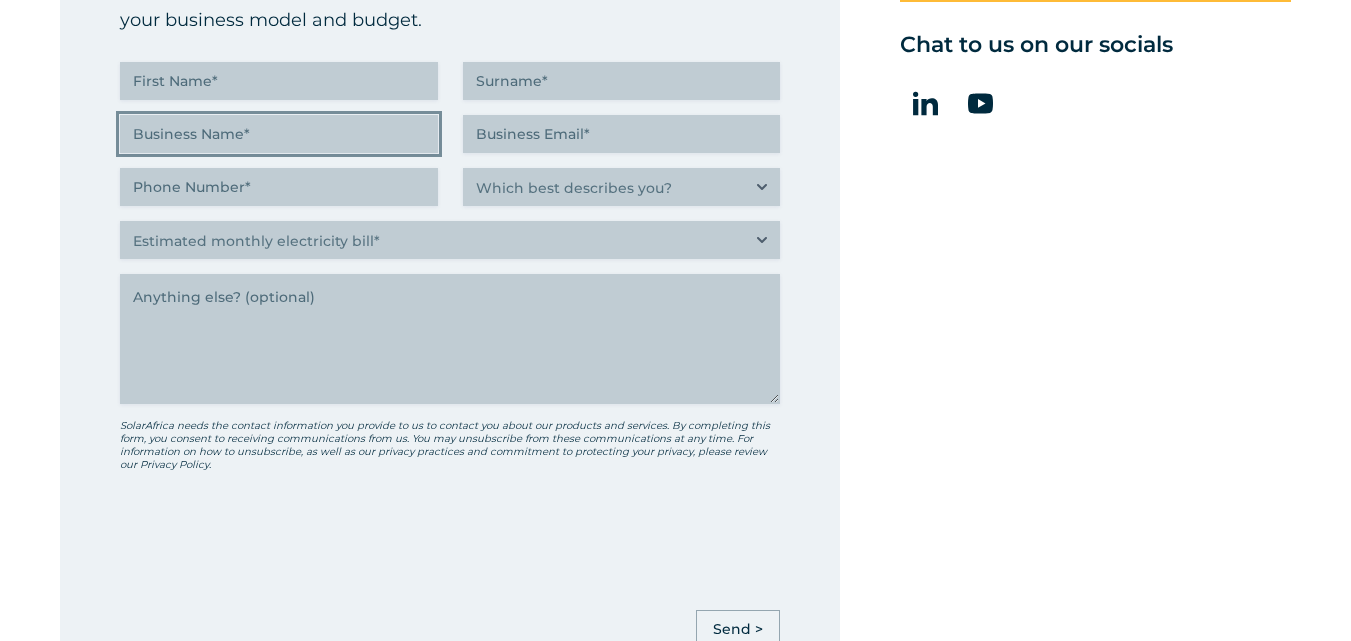 click on "Business Name (Required)" at bounding box center [279, 134] 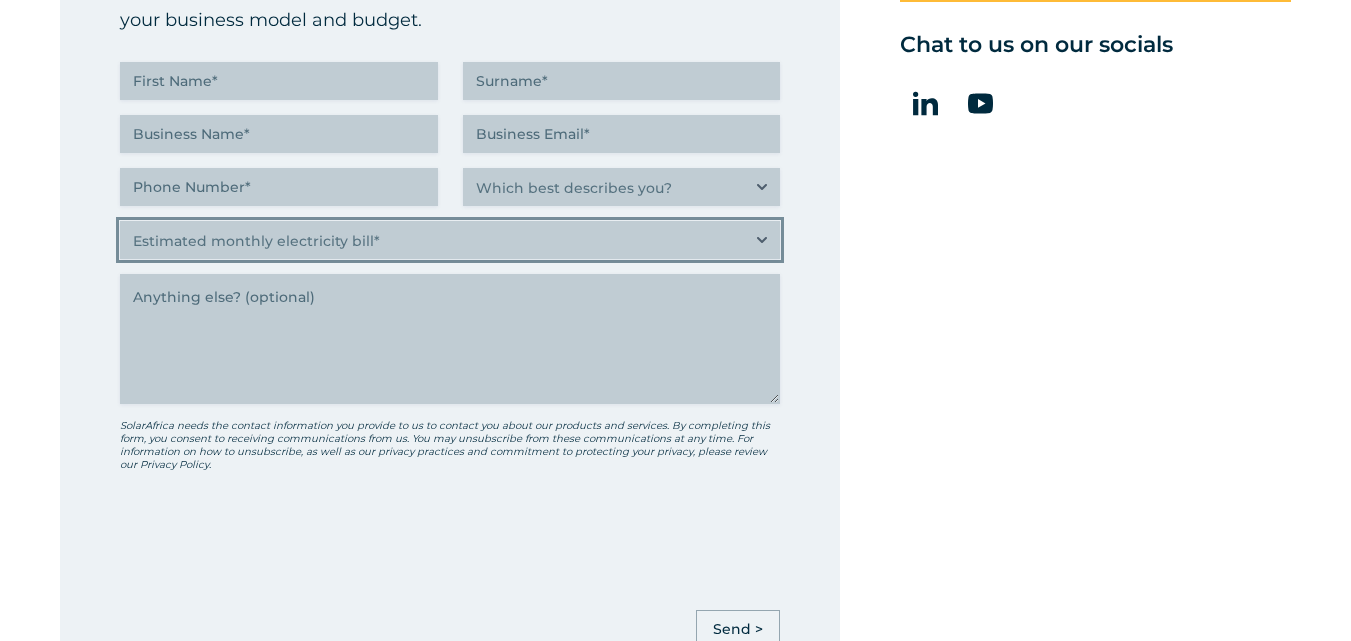 click on "Estimated monthly electricity bill* Less than R500K More than R500K" at bounding box center (450, 240) 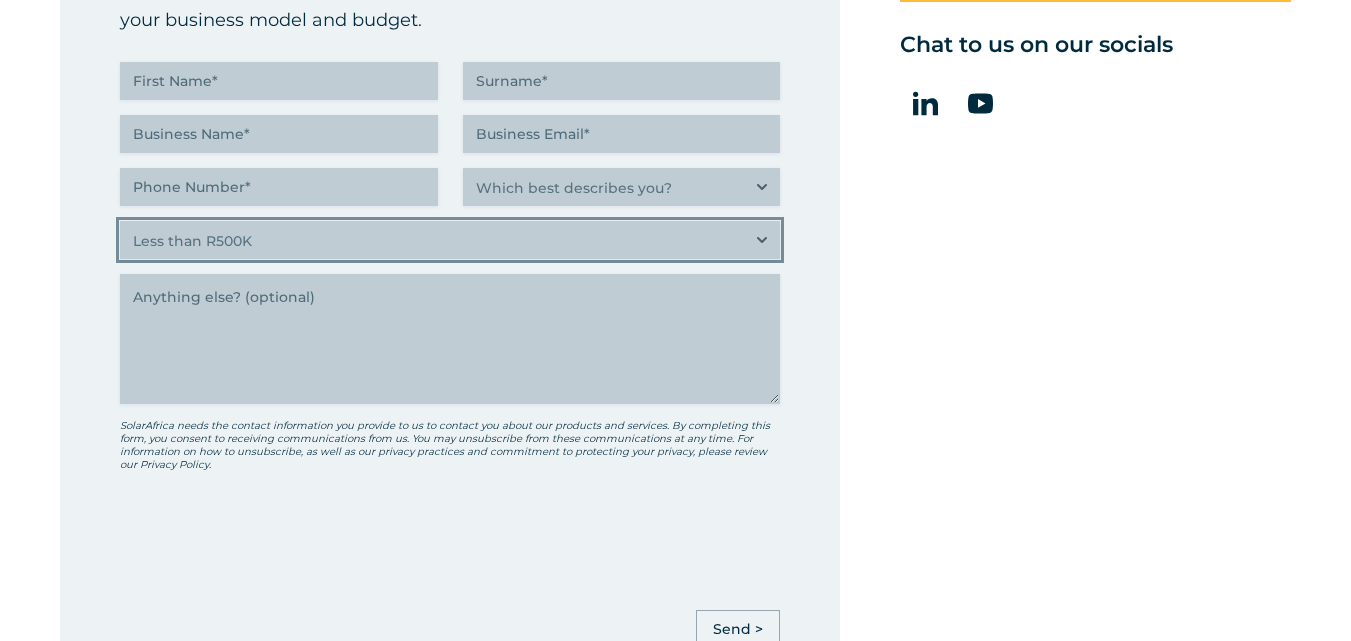 click on "Estimated monthly electricity bill* Less than R500K More than R500K" at bounding box center (450, 240) 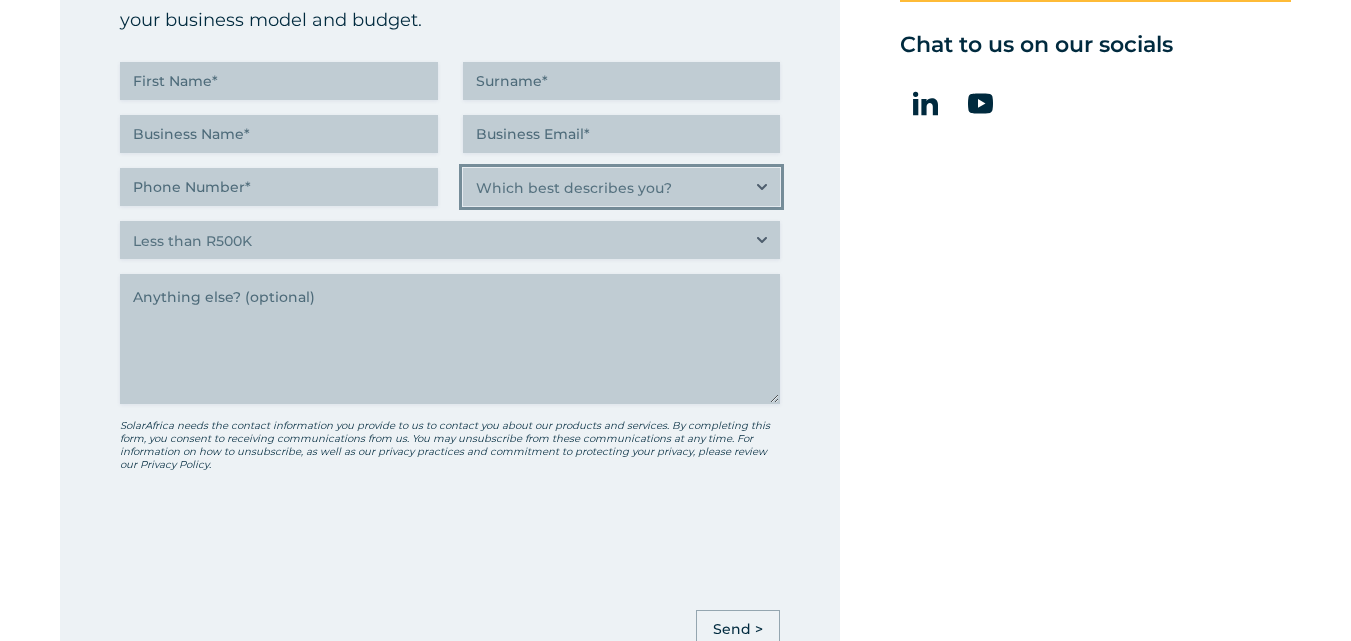 click on "Which best describes you?* Researching and identifying the best energy solutions on behalf of the business I work for Property investor, building owner or landlord exploring alternative energy options for my building C-suite executive or director looking for an energy solution that delivers the best ROI C-suite executive or director looking for an energy solution that builds a more sustainable business" at bounding box center (622, 187) 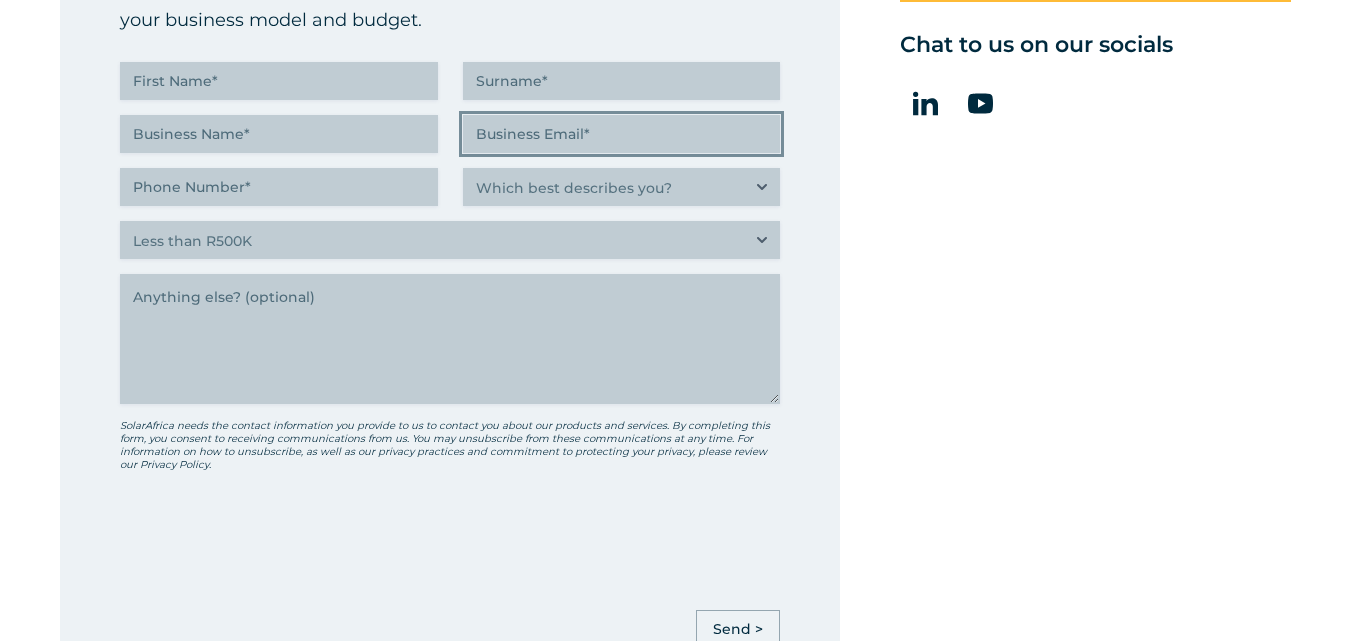 click on "Business Email (Required)" at bounding box center (622, 134) 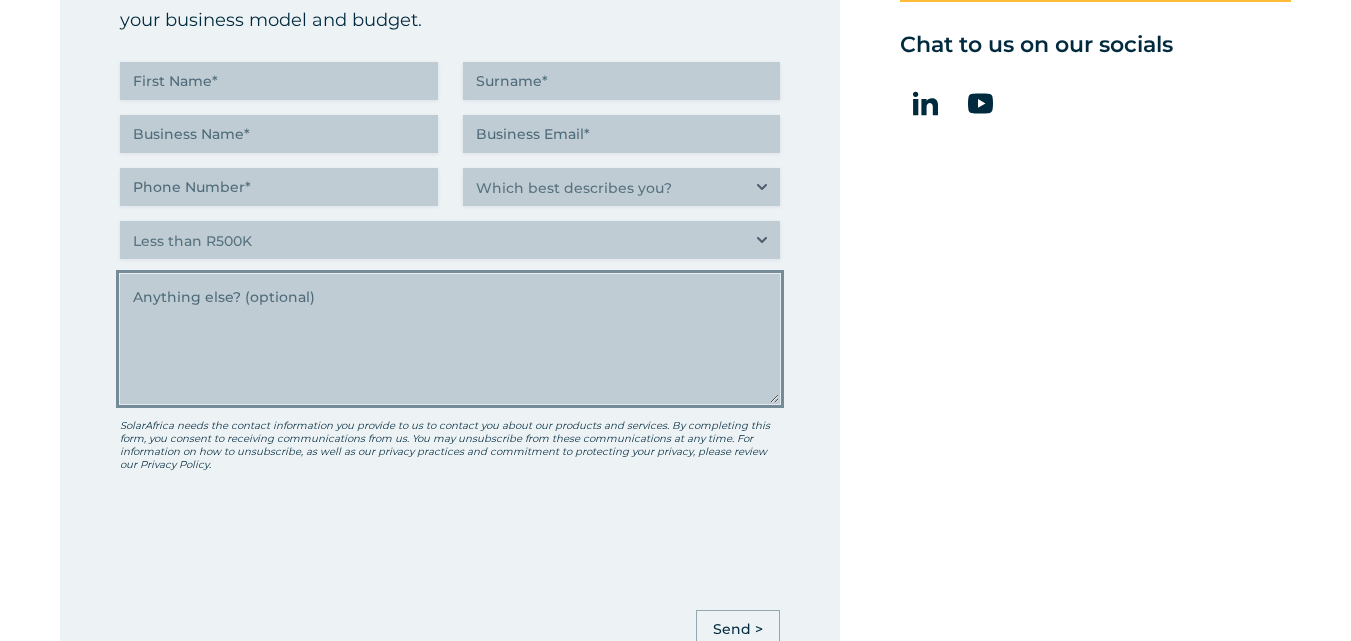 click on "Anything else" at bounding box center [450, 339] 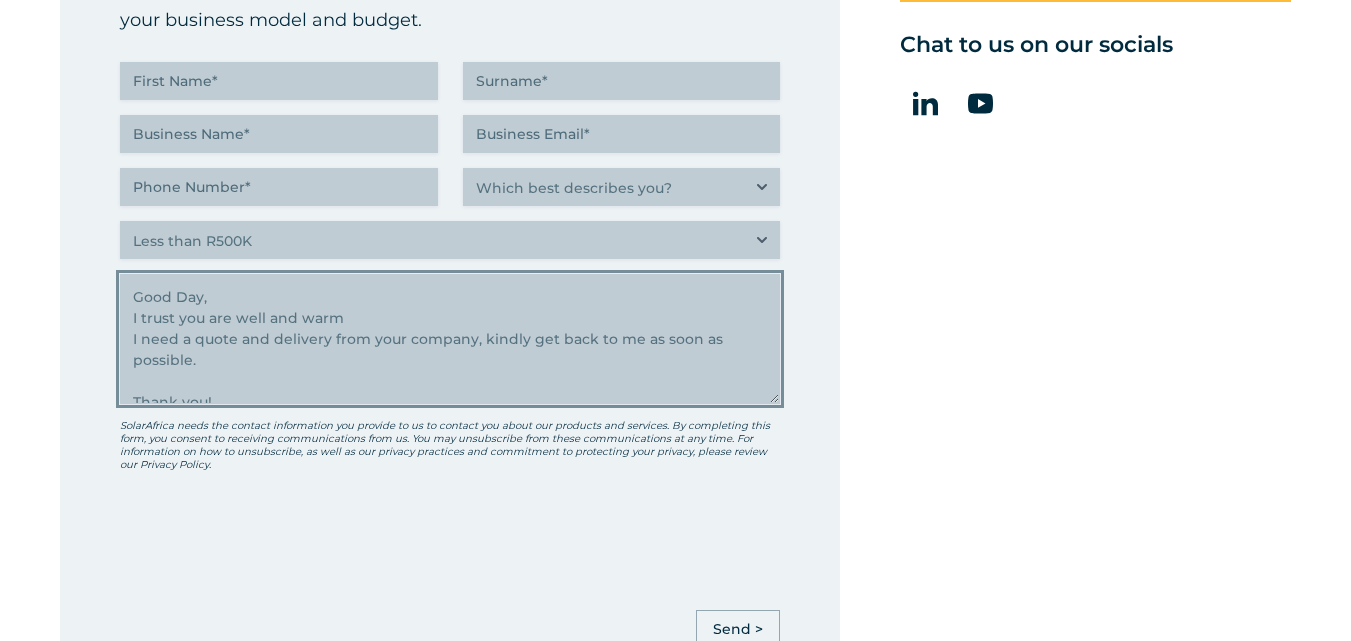 scroll, scrollTop: 92, scrollLeft: 0, axis: vertical 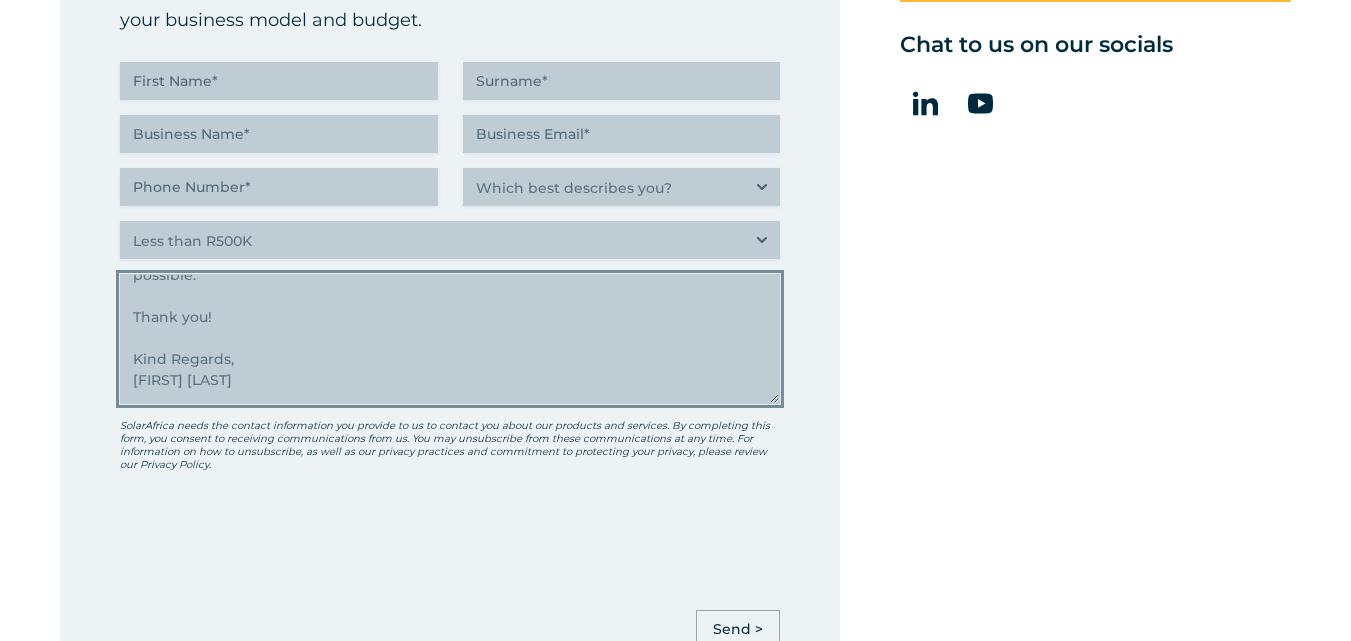 type on "Good Day,
I trust you are well and warm
I need a quote and delivery from your company, kindly get back to me as soon as possible.
Thank you!
Kind Regards,
Willem Jacobus" 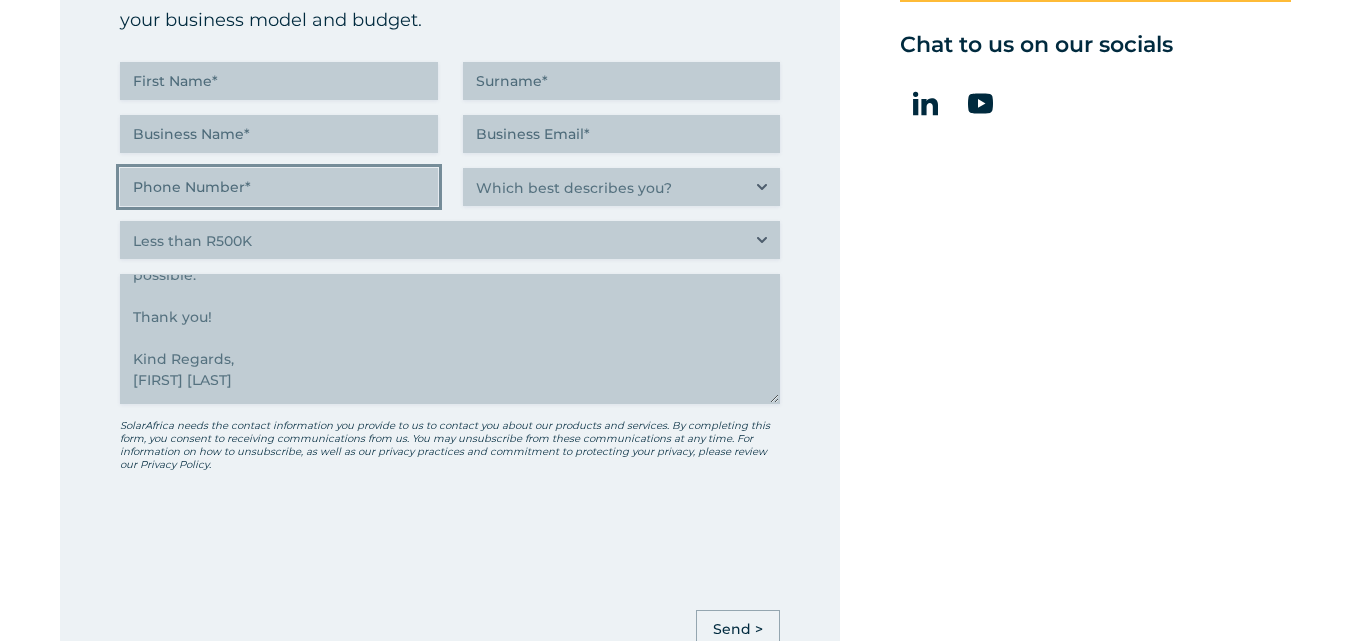 type on "(___) ___-____" 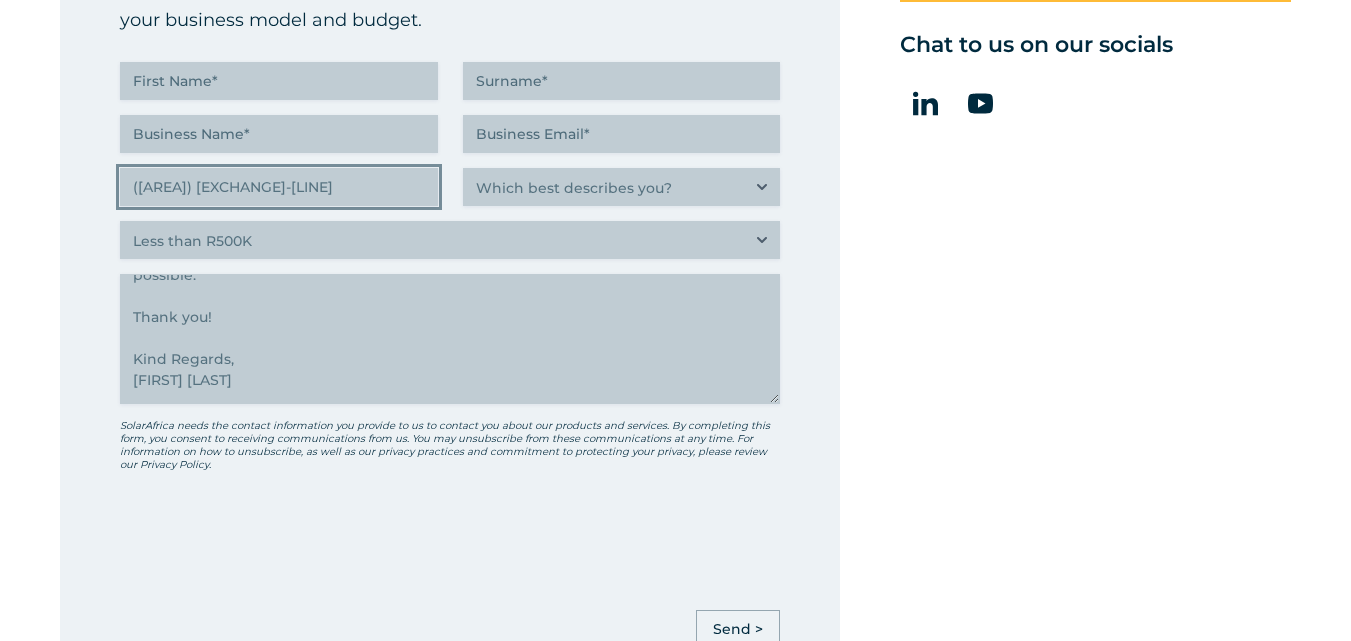 click on "(___) ___-____" at bounding box center (279, 187) 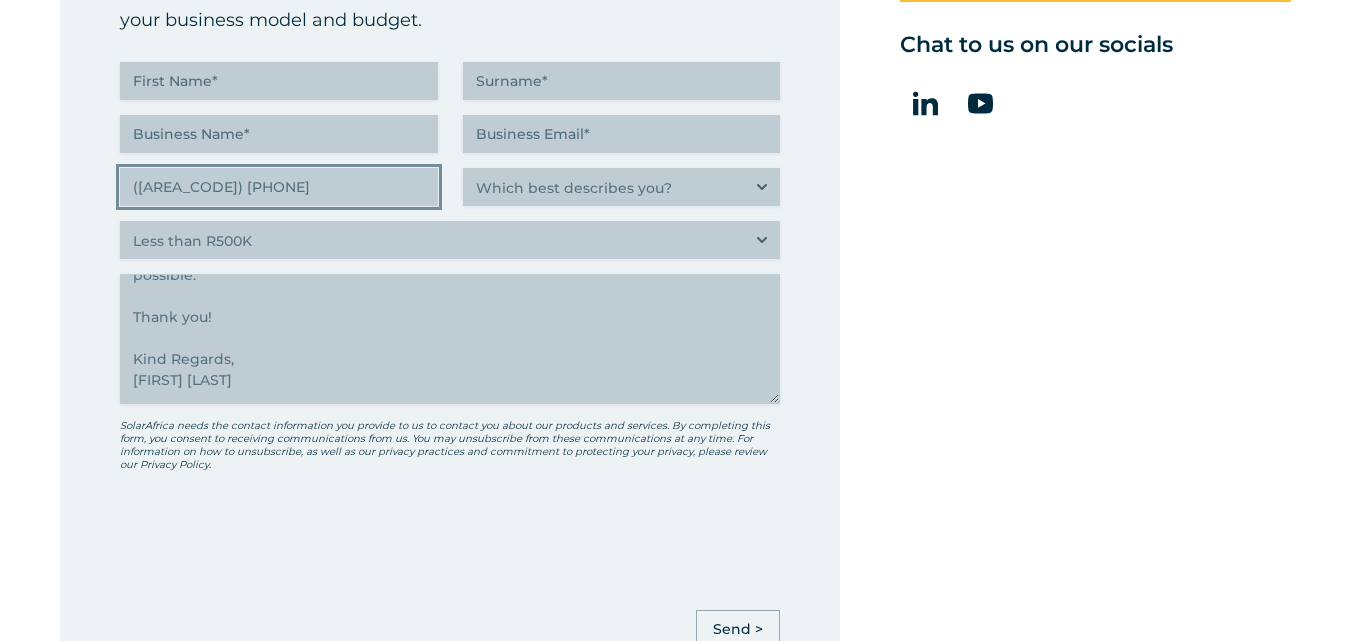 type on "(079) 720-7472" 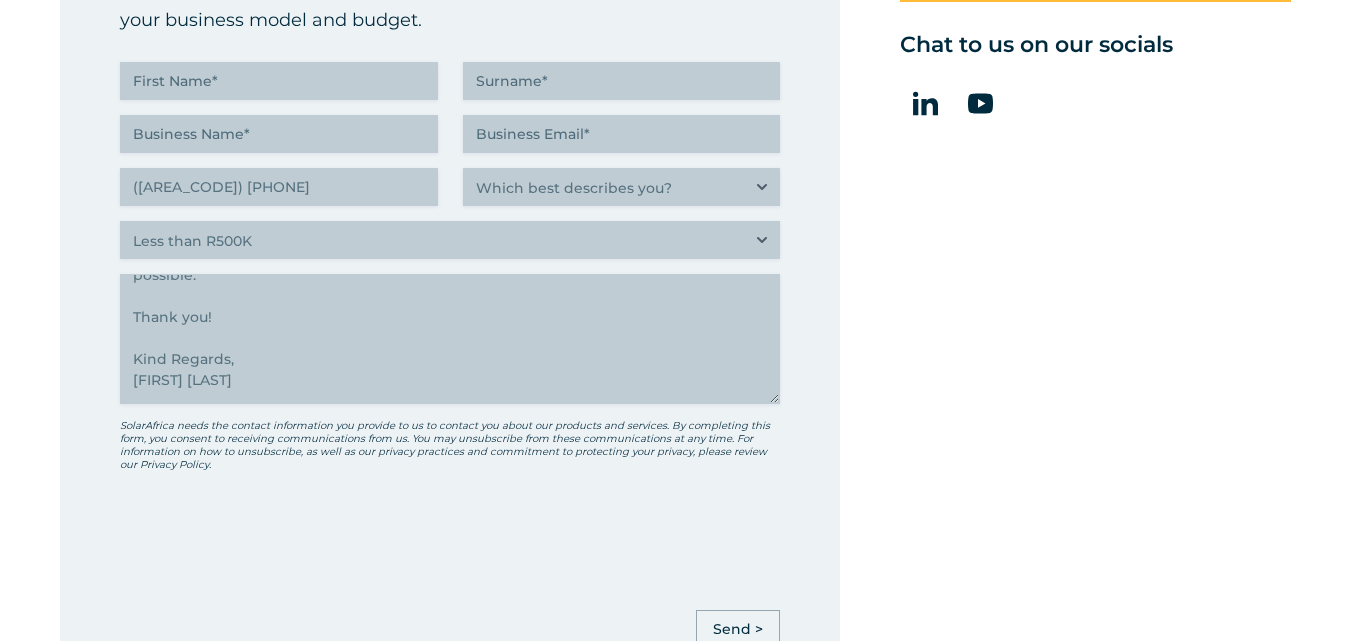 click on "Tell us about you Our energy experts will work with you to find the perfect solution for your business model and budget. First Name (Required) Surname (Required) Business Name (Required) Business Email (Required)
Phone Number (Required) (079) 720-7472 Which best describes you? (Required) Which best describes you?* Researching and identifying the best energy solutions on behalf of the business I work for Property investor, building owner or landlord exploring alternative energy options for my building C-suite executive or director looking for an energy solution that delivers the best ROI C-suite executive or director looking for an energy solution that builds a more sustainable business Estimated monthly electricity bill (Required) Estimated monthly electricity bill* Less than R500K More than R500K Anything else CAPTCHA" at bounding box center (450, 249) 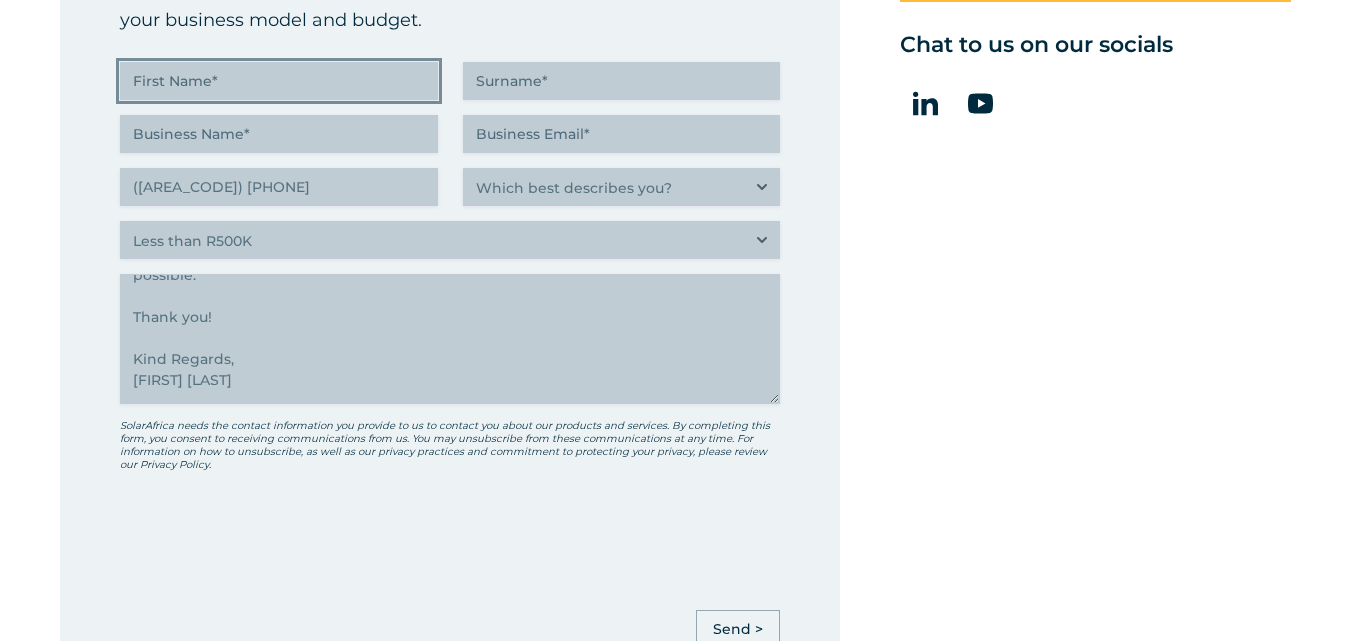 click on "First Name (Required)" at bounding box center (279, 81) 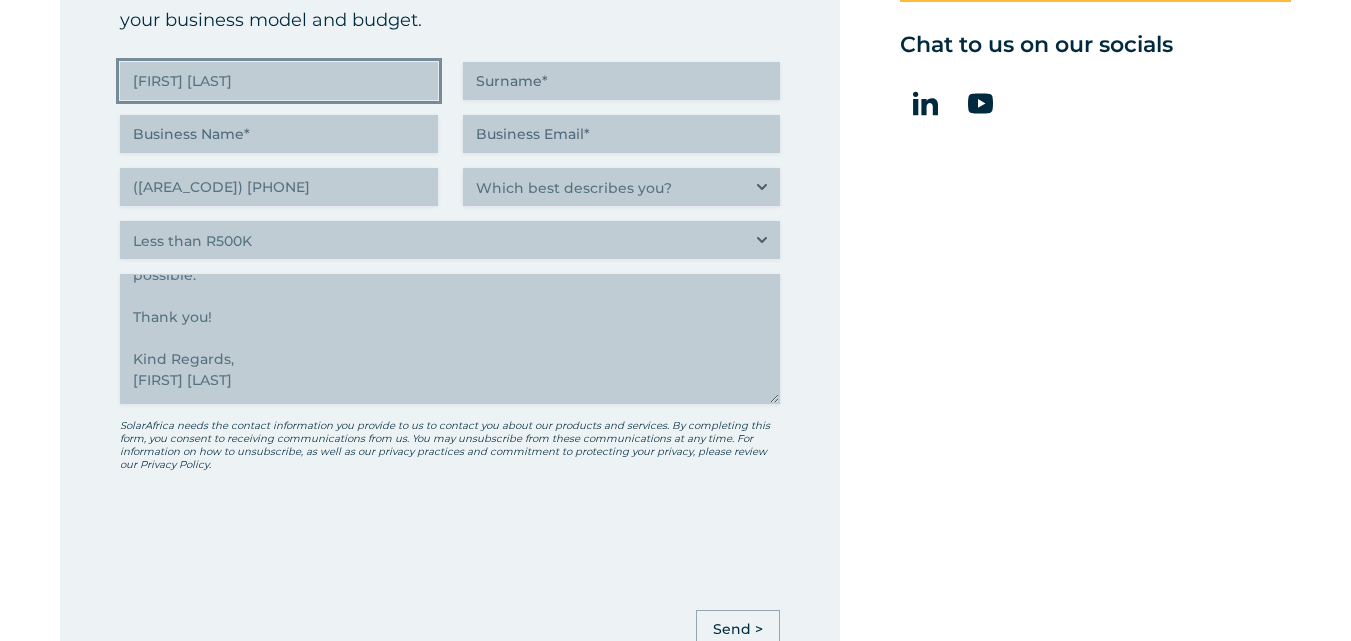 type on "Willem Jacobus" 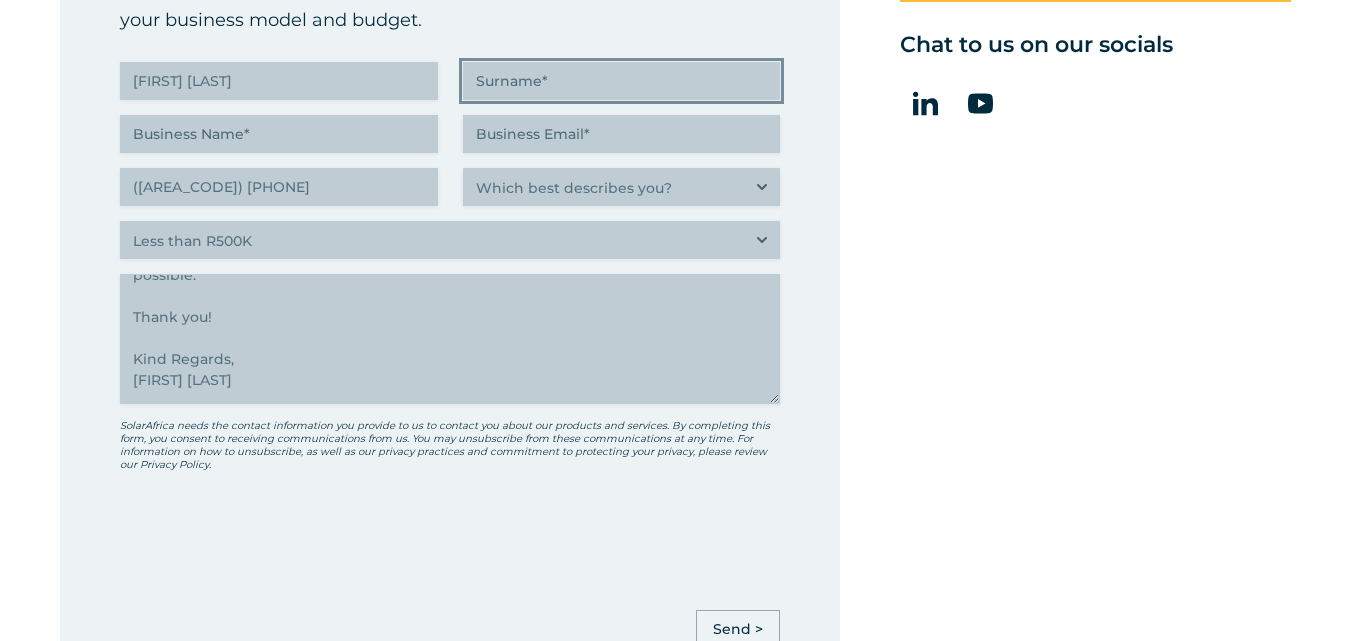 click on "Surname (Required)" at bounding box center (622, 81) 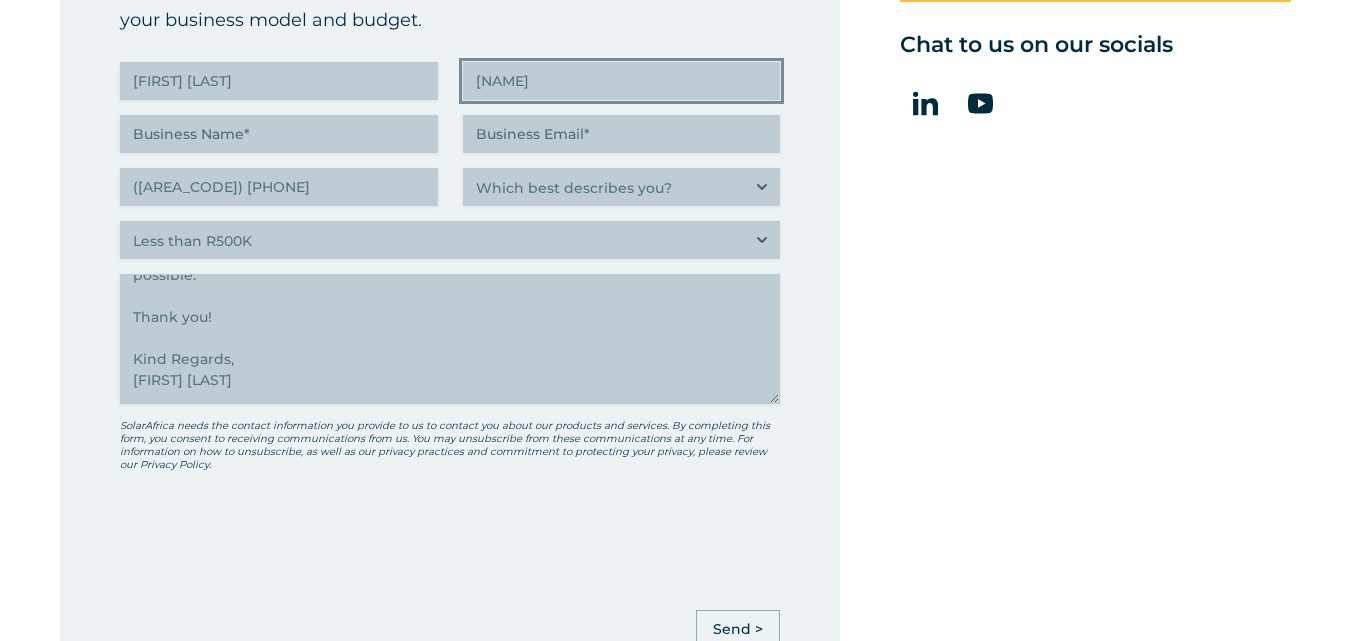 type on "Willem" 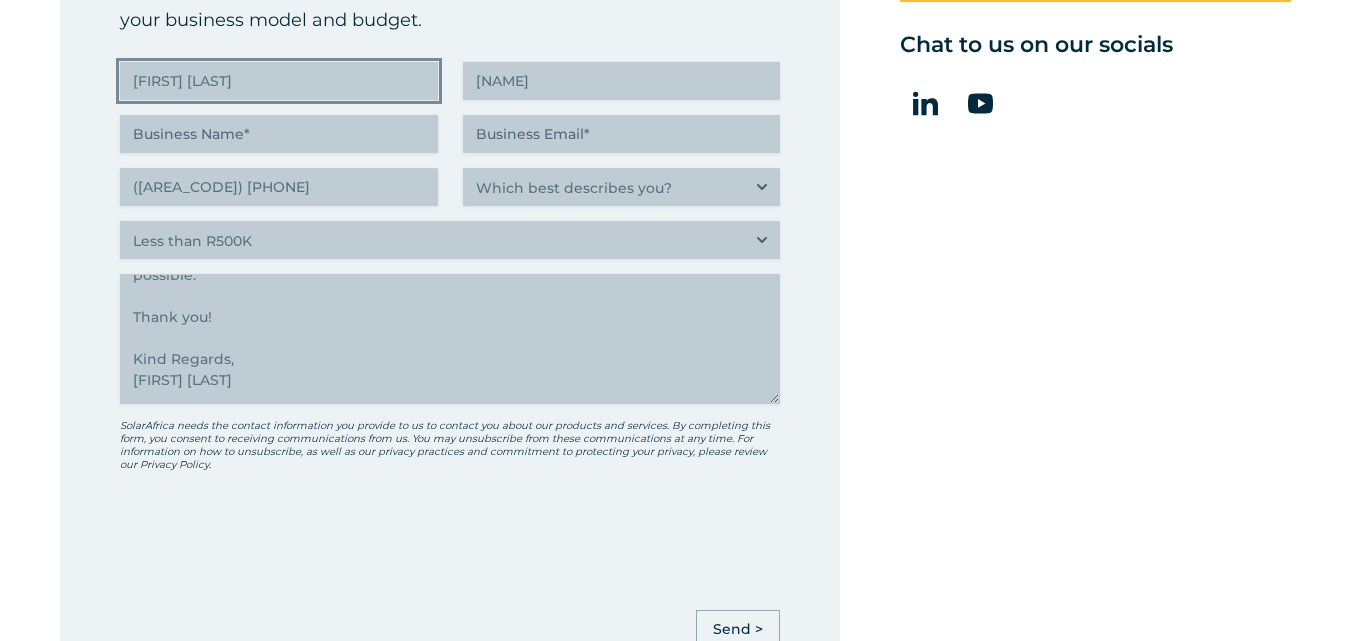click on "Willem Jacobus" at bounding box center (279, 81) 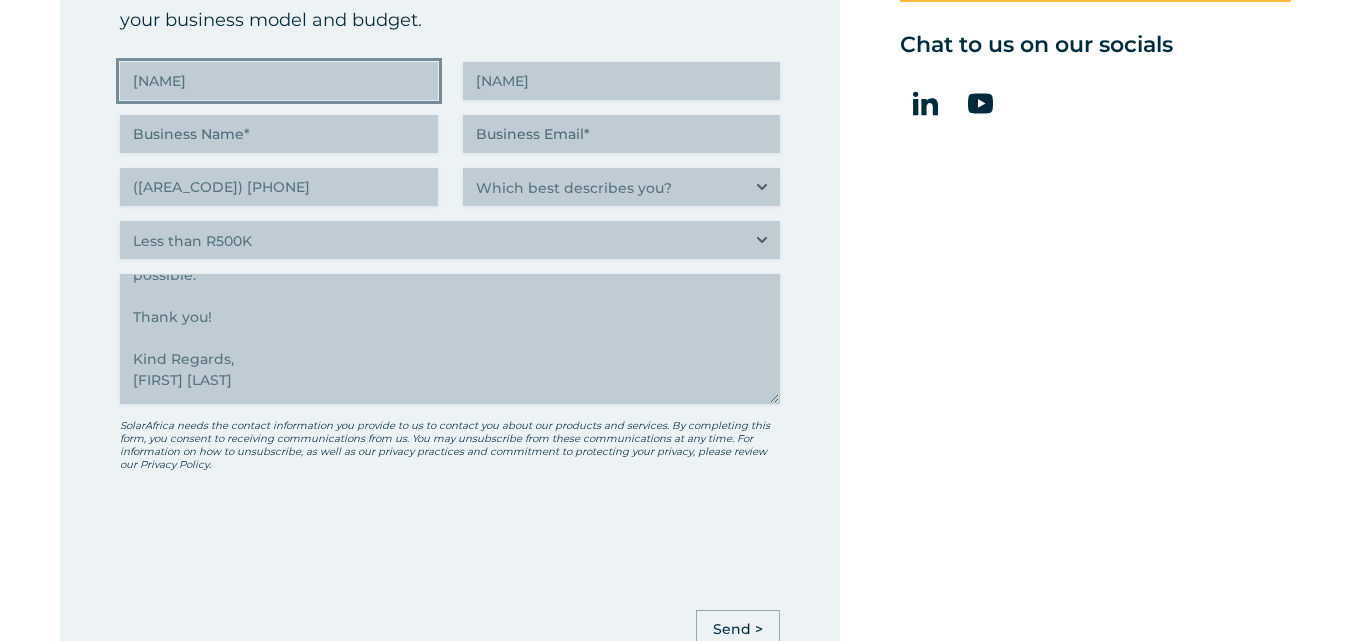 type on "Willem" 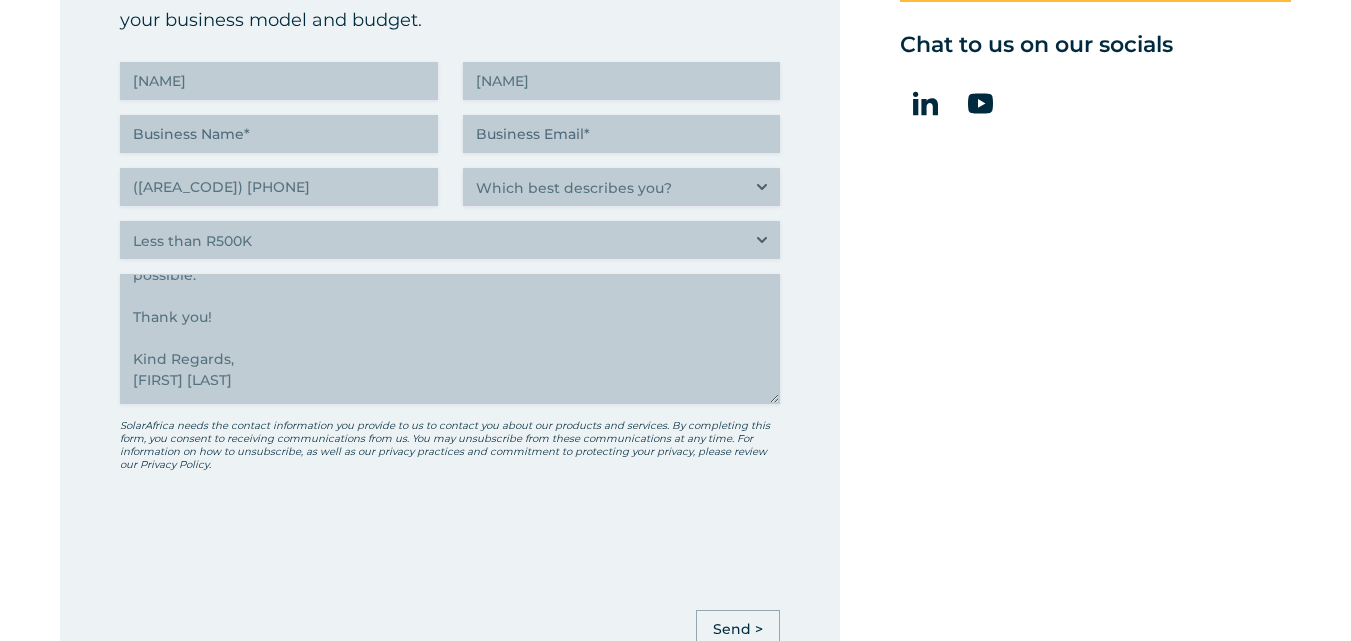 click on "Tell us about you Our energy experts will work with you to find the perfect solution for your business model and budget. First Name (Required) Willem Surname (Required) Willem Business Name (Required) Business Email (Required)
Phone Number (Required) (079) 720-7472 Which best describes you? (Required) Which best describes you?* Researching and identifying the best energy solutions on behalf of the business I work for Property investor, building owner or landlord exploring alternative energy options for my building C-suite executive or director looking for an energy solution that delivers the best ROI C-suite executive or director looking for an energy solution that builds a more sustainable business Estimated monthly electricity bill (Required) Estimated monthly electricity bill* Less than R500K More than R500K Anything else CAPTCHA" at bounding box center (450, 249) 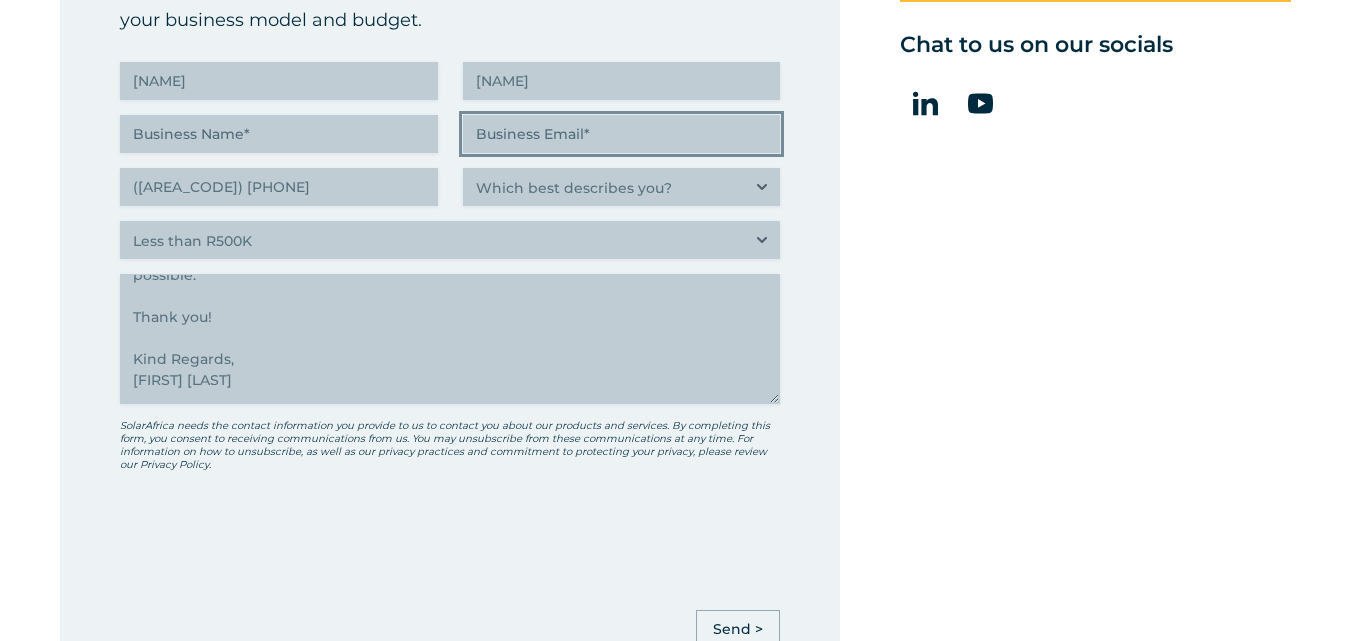 click on "Business Email (Required)" at bounding box center [622, 134] 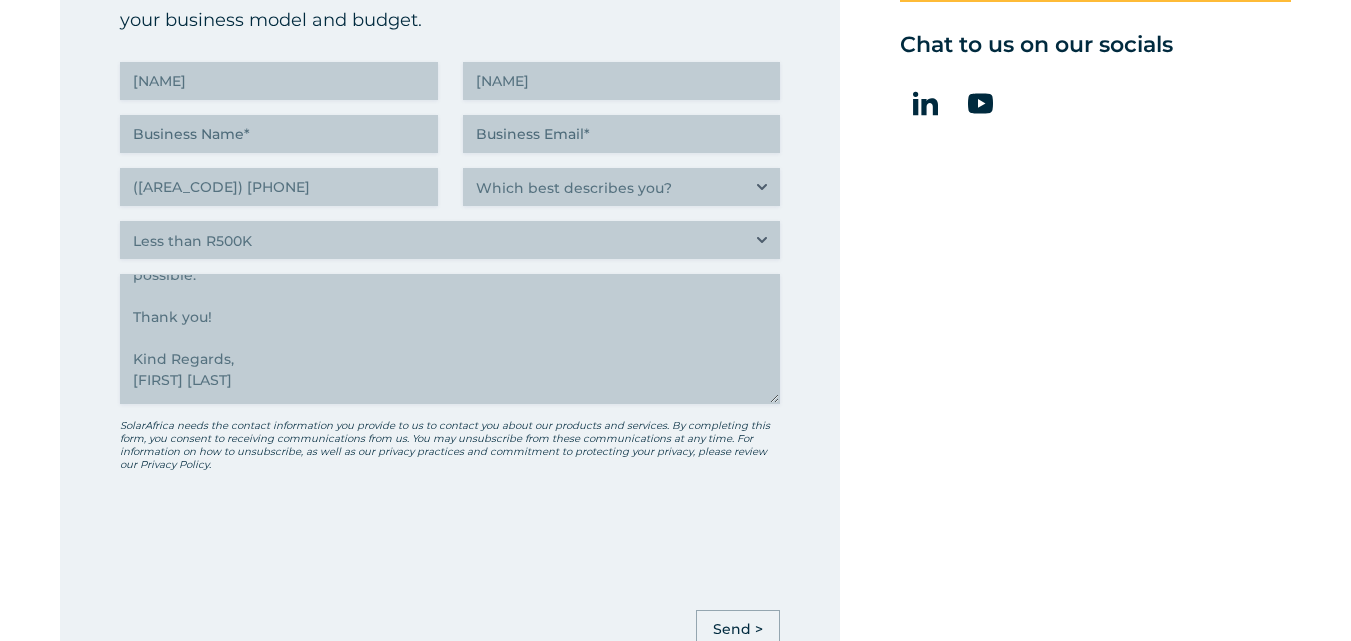 click on "Our energy experts will work with you to find the perfect solution for your business model and budget." at bounding box center [450, 5] 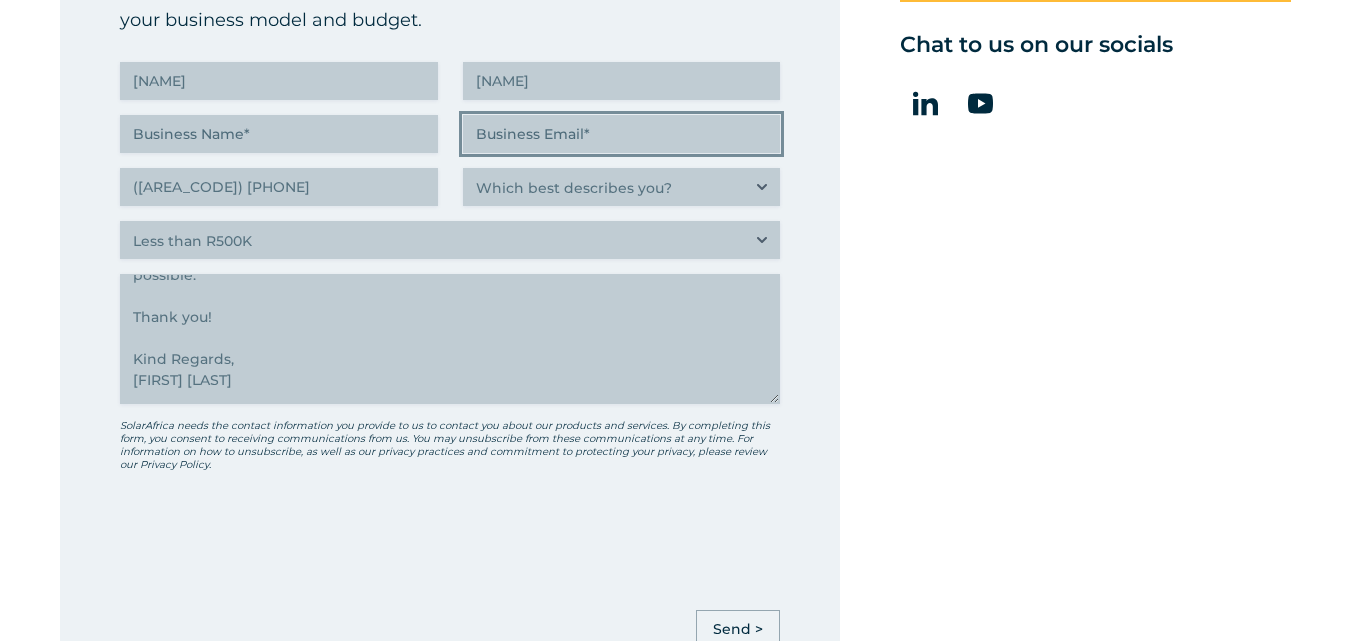 click on "Business Email (Required)" at bounding box center (622, 134) 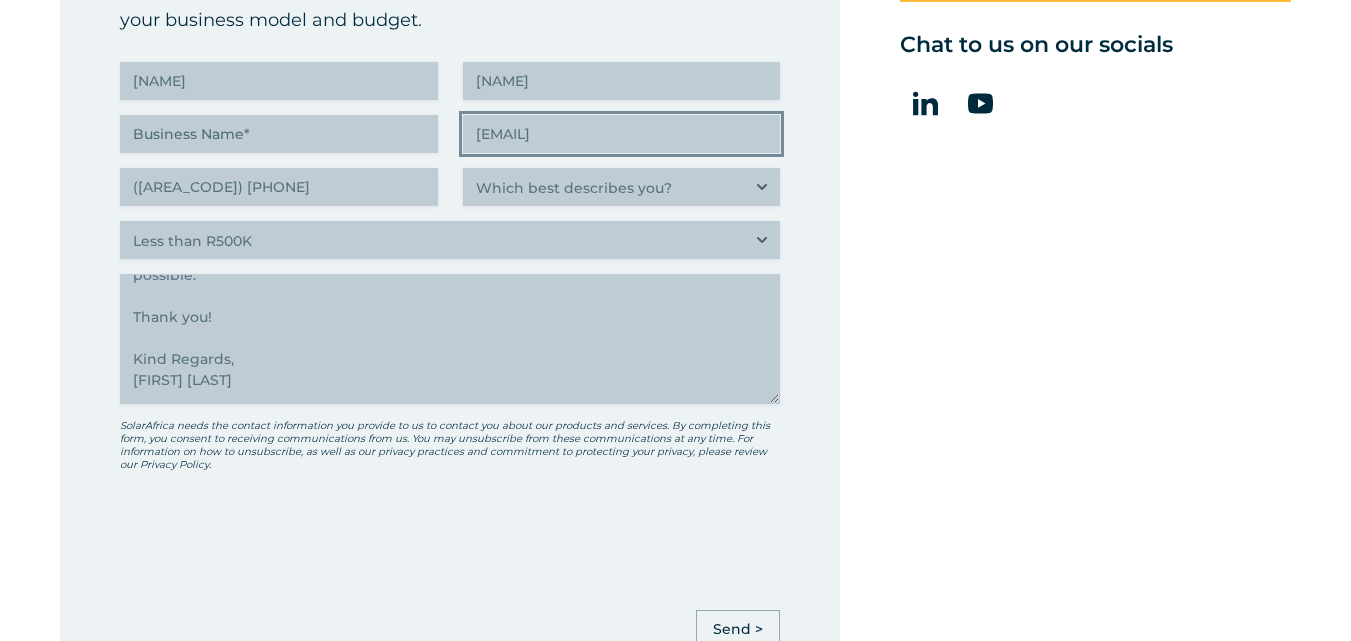 type on "willem@blines.co.za" 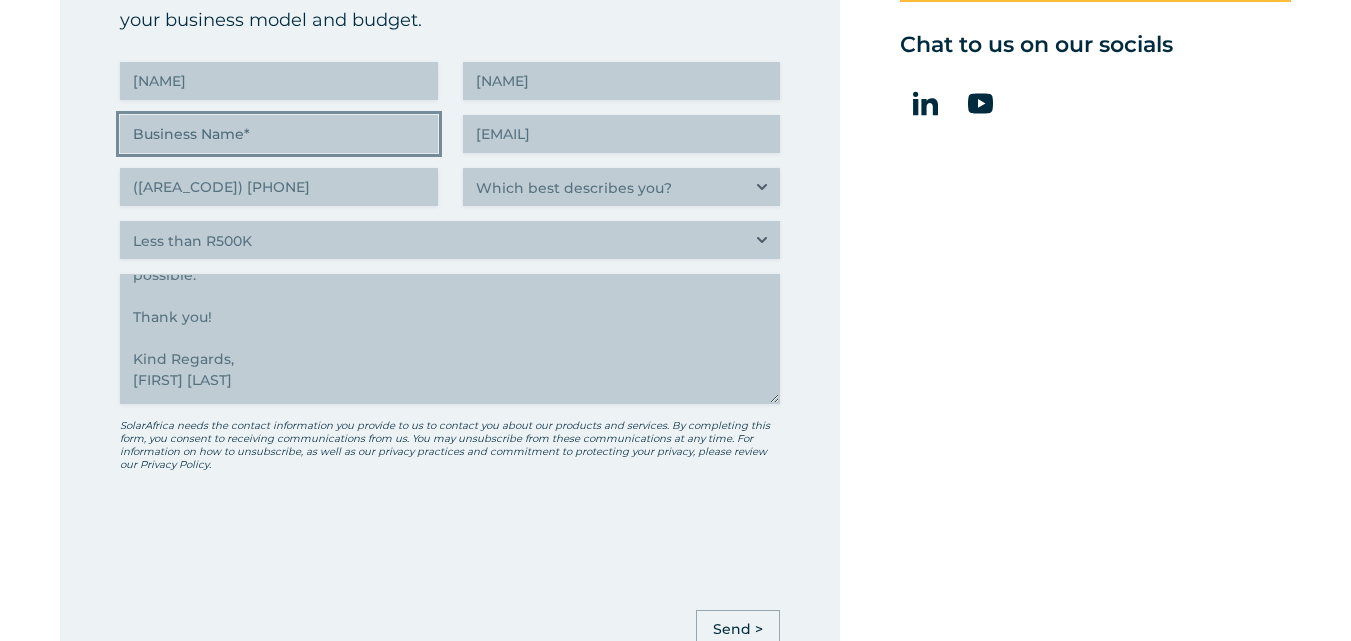 click on "Business Name (Required)" at bounding box center [279, 134] 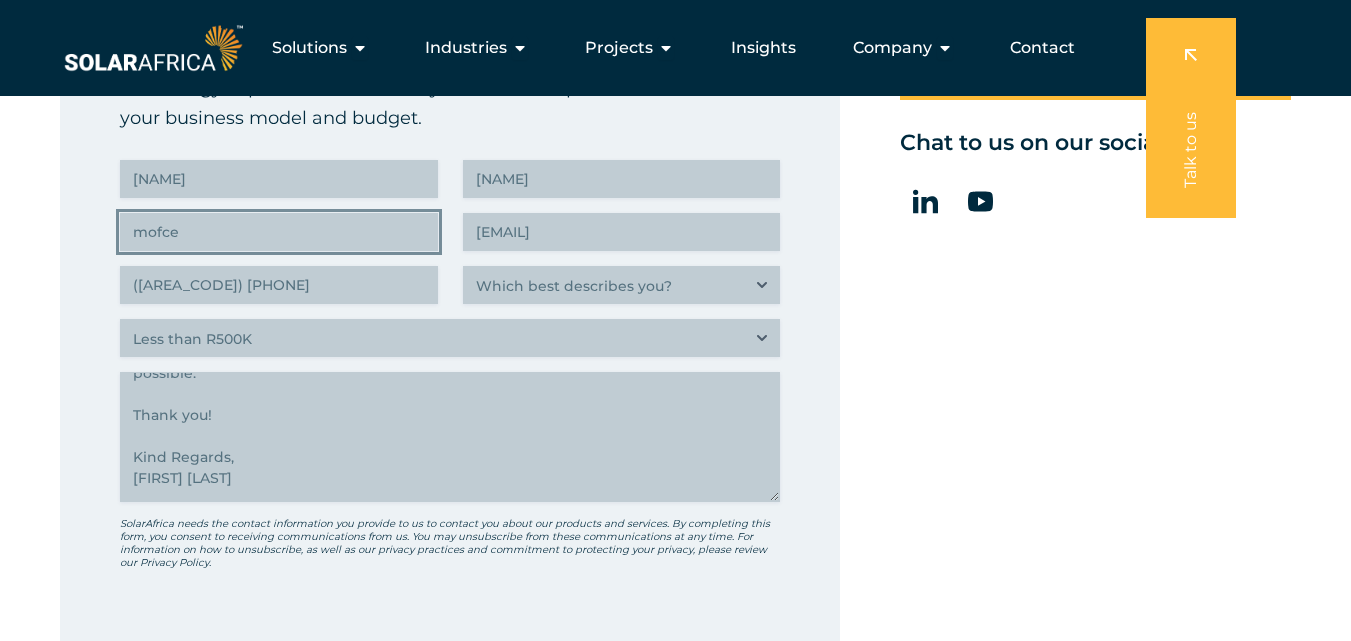 scroll, scrollTop: 800, scrollLeft: 0, axis: vertical 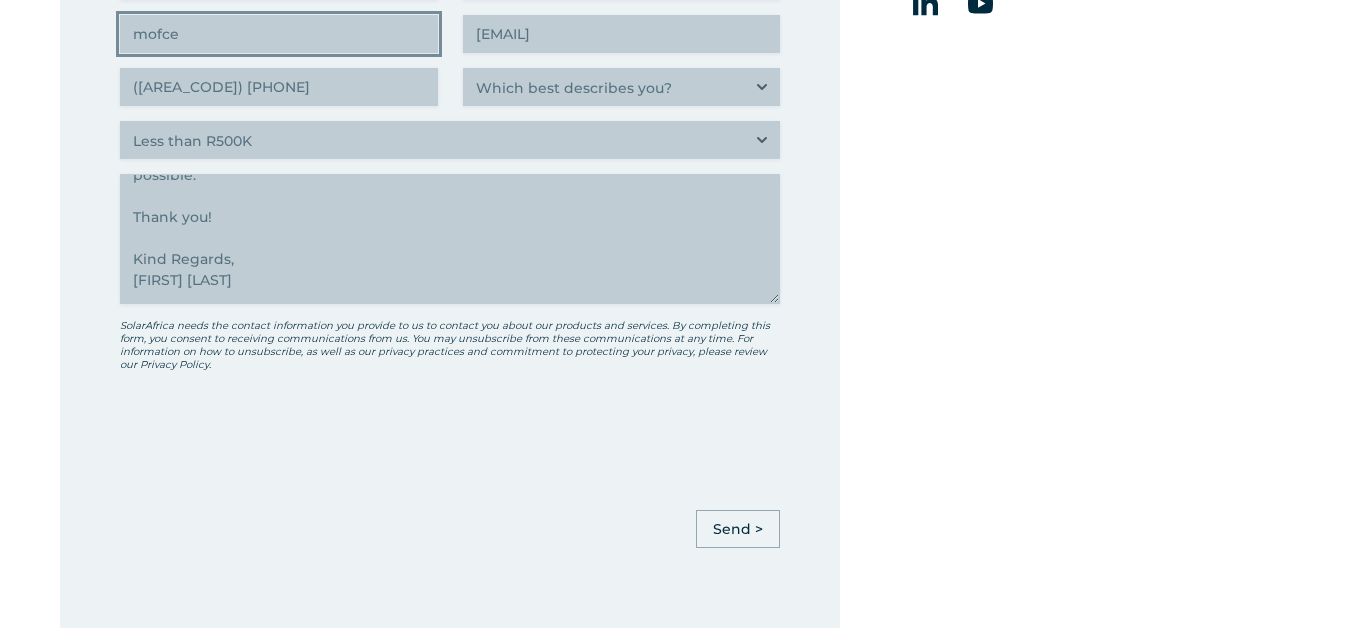 type on "mofce" 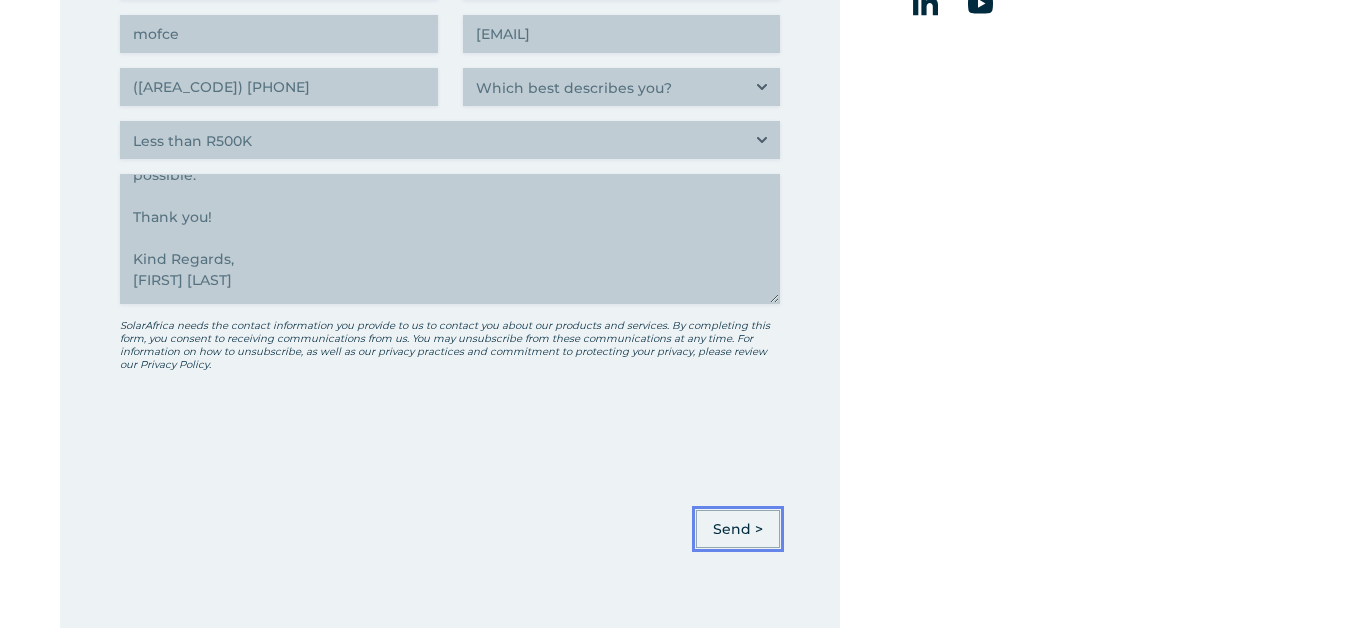 click on "Send >" at bounding box center [738, 529] 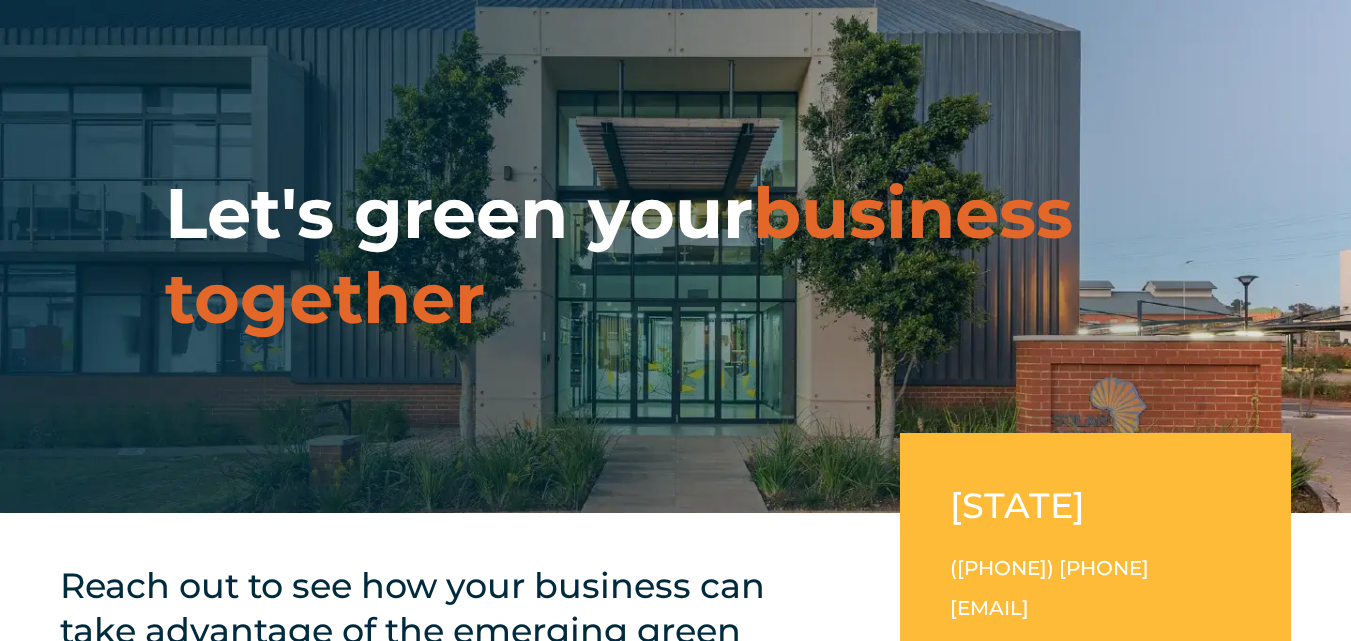 scroll, scrollTop: 508, scrollLeft: 0, axis: vertical 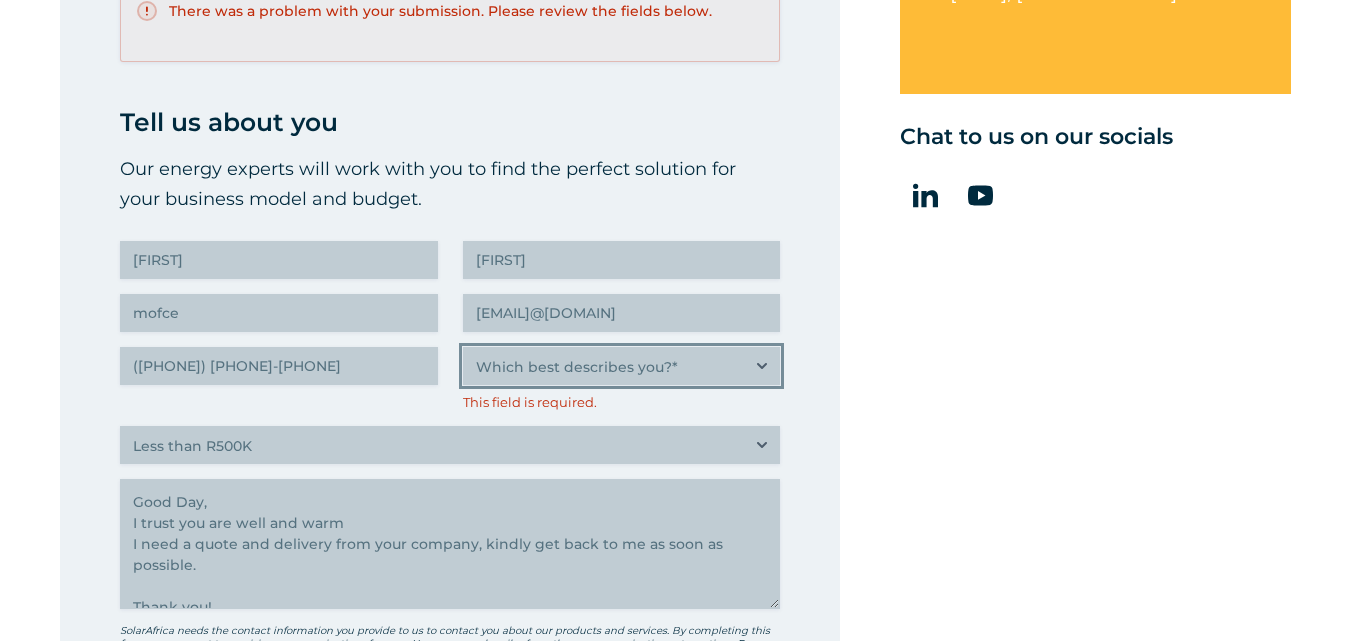 drag, startPoint x: 570, startPoint y: 382, endPoint x: 580, endPoint y: 380, distance: 10.198039 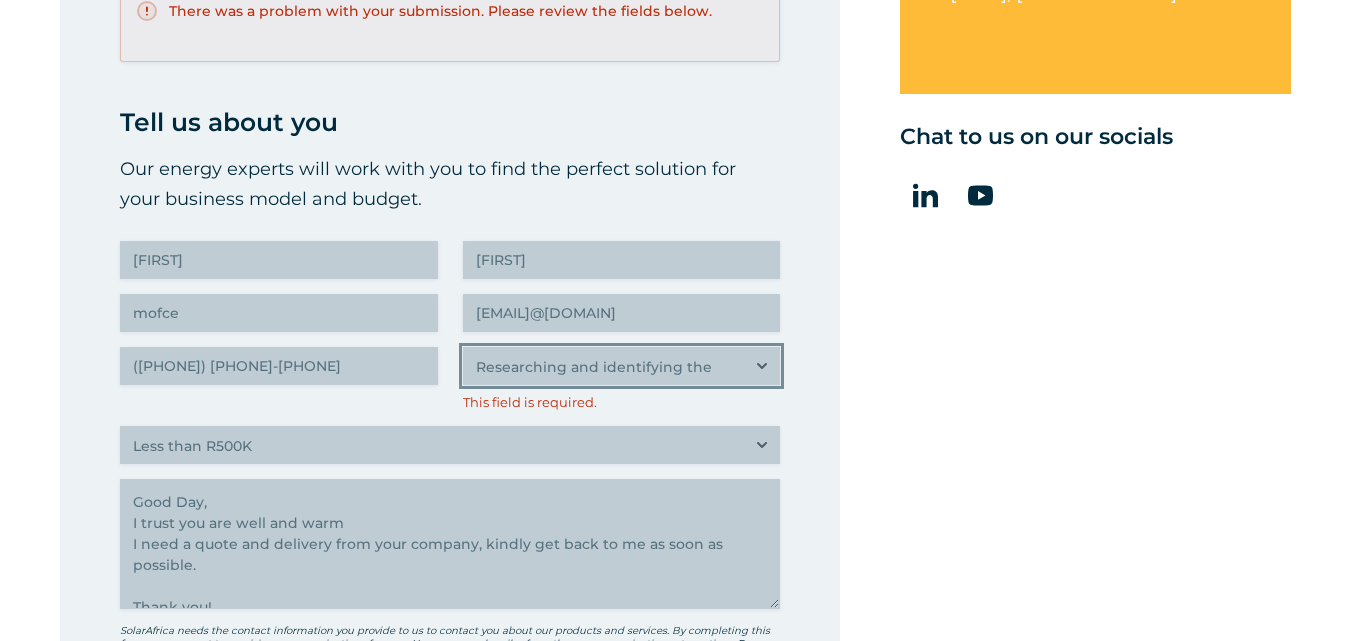 click on "Which best describes you?* Researching and identifying the best energy solutions on behalf of the business I work for Property investor, building owner or landlord exploring alternative energy options for my building C-suite executive or director looking for an energy solution that delivers the best ROI C-suite executive or director looking for an energy solution that builds a more sustainable business" at bounding box center (622, 366) 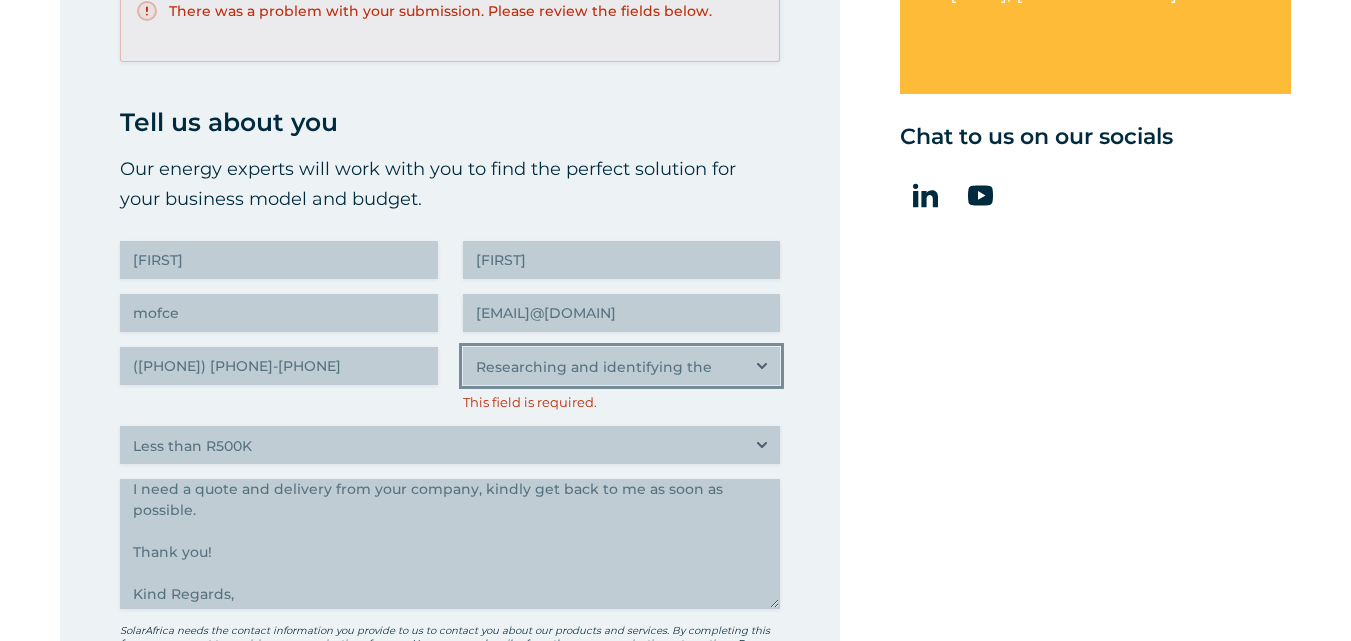 scroll, scrollTop: 85, scrollLeft: 0, axis: vertical 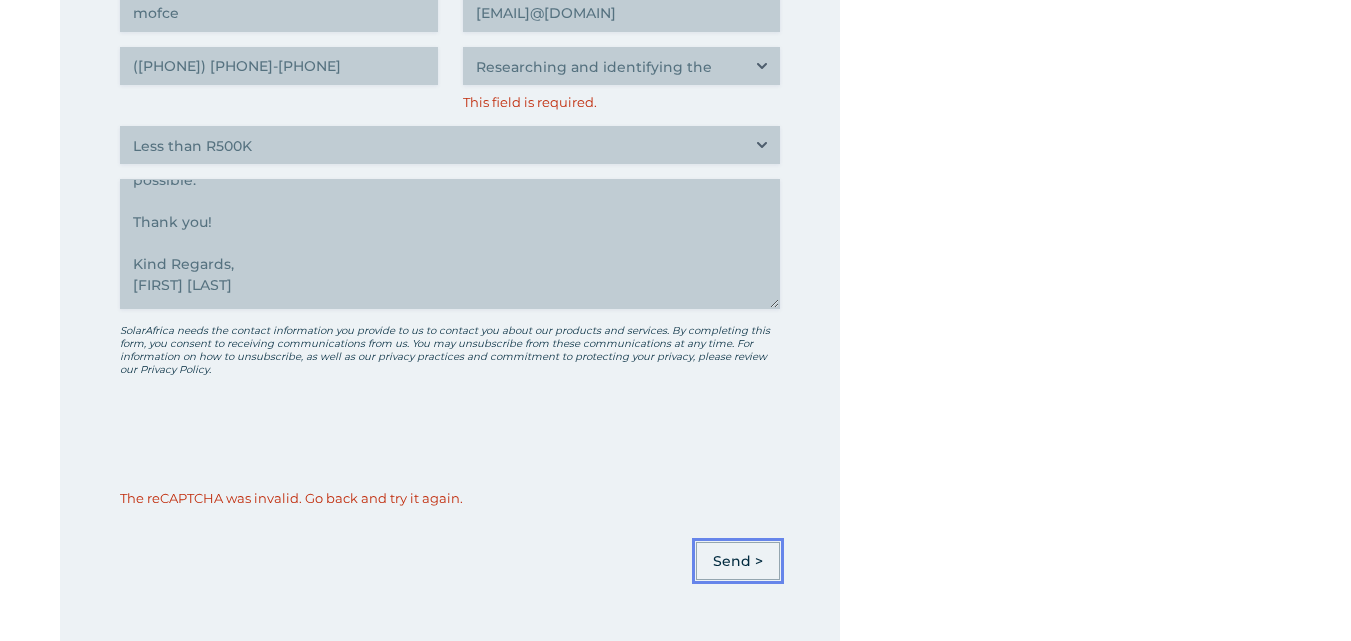 click on "Send >" at bounding box center [738, 561] 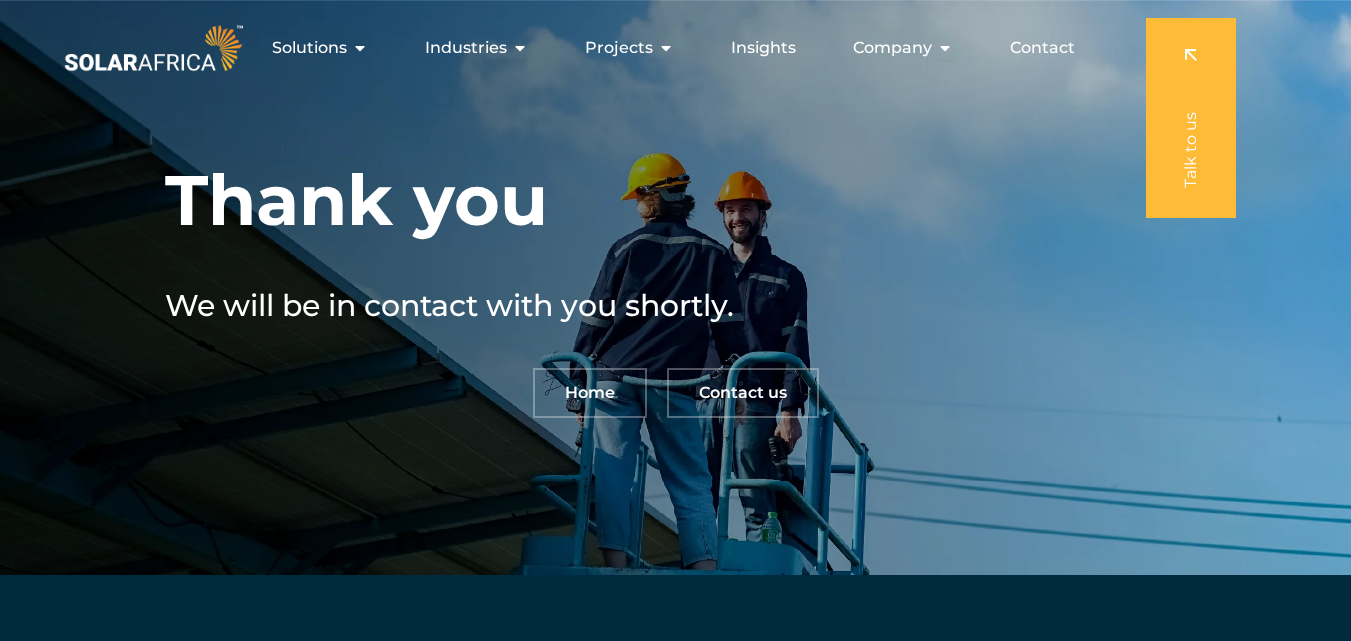 scroll, scrollTop: 0, scrollLeft: 0, axis: both 